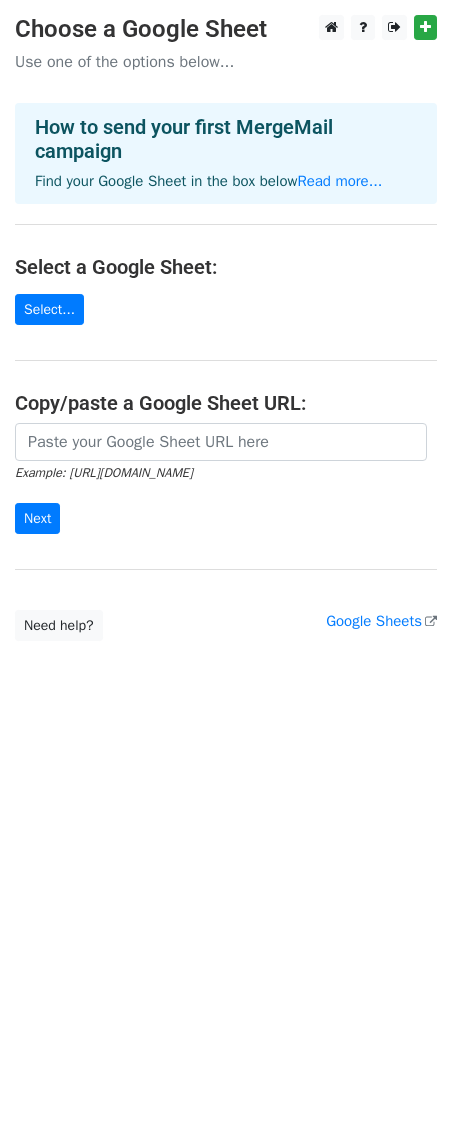 scroll, scrollTop: 0, scrollLeft: 0, axis: both 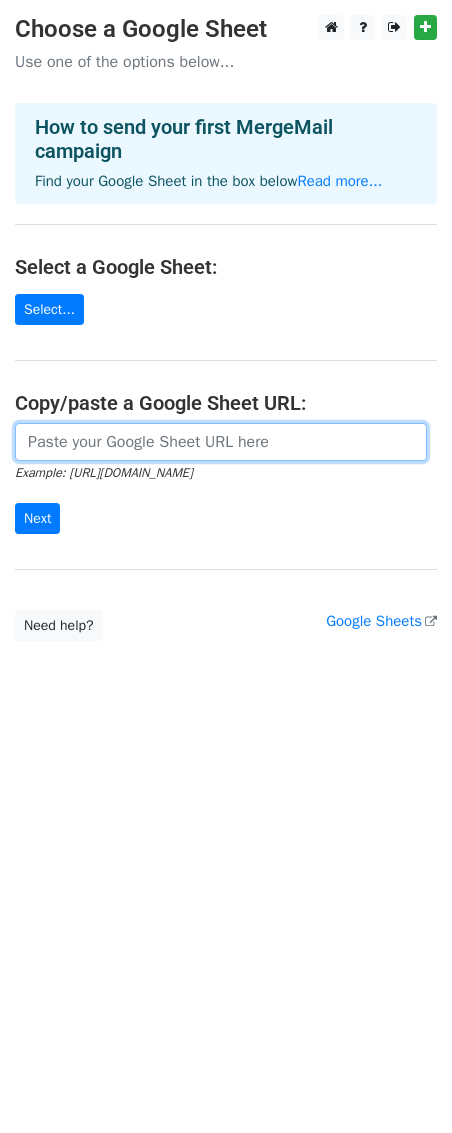 click at bounding box center [221, 442] 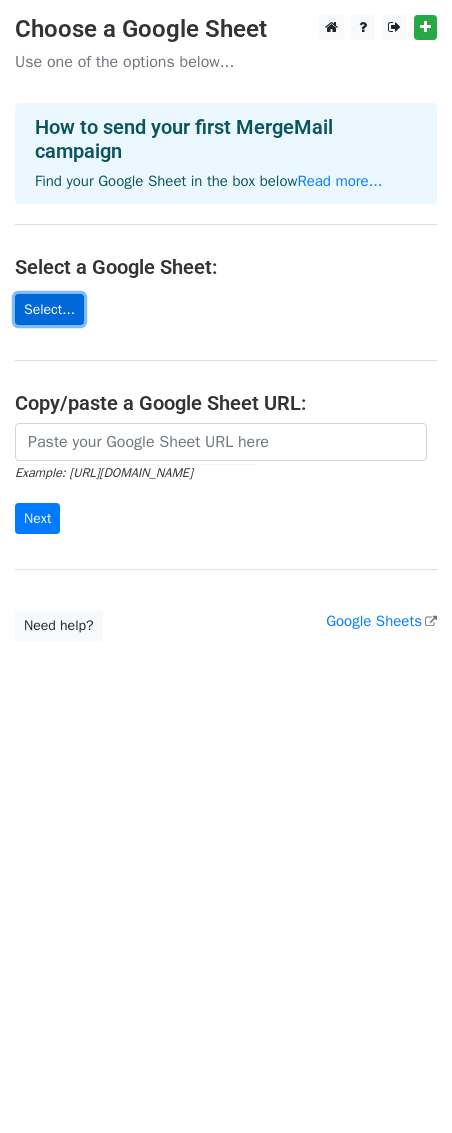 click on "Select..." at bounding box center [49, 309] 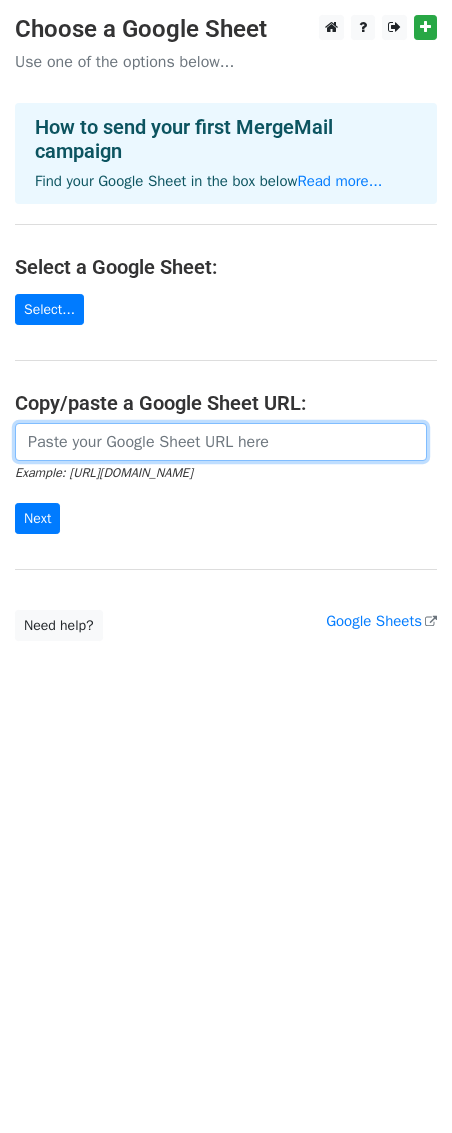 click at bounding box center (221, 442) 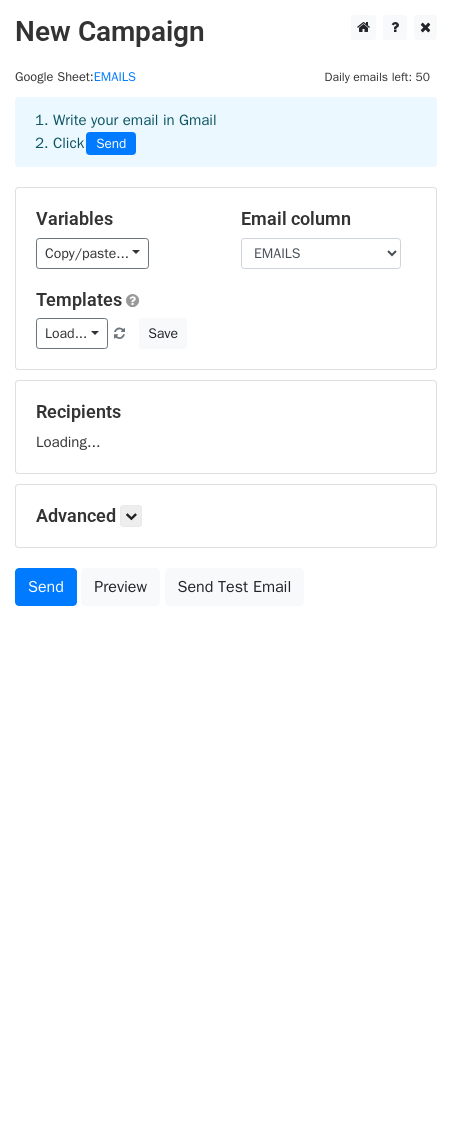 scroll, scrollTop: 0, scrollLeft: 0, axis: both 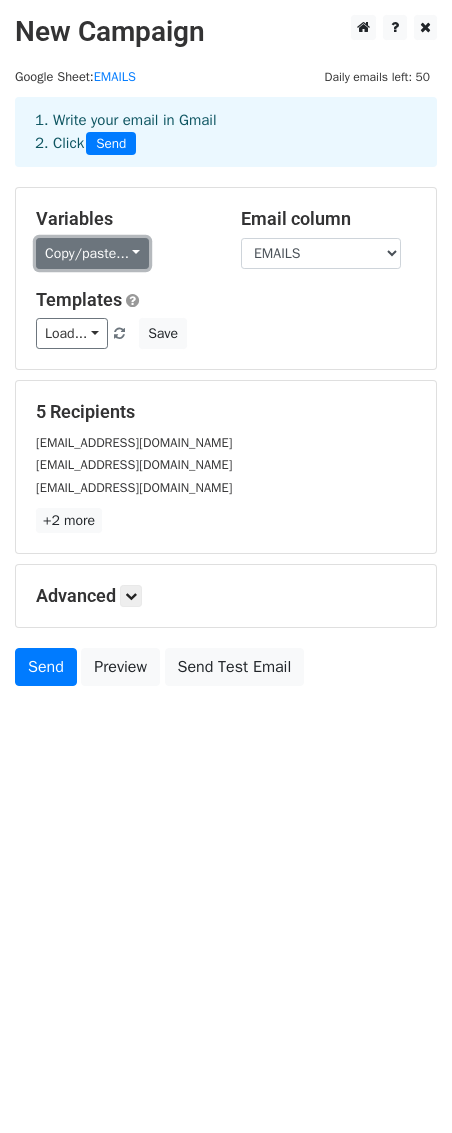click on "Copy/paste..." at bounding box center (92, 253) 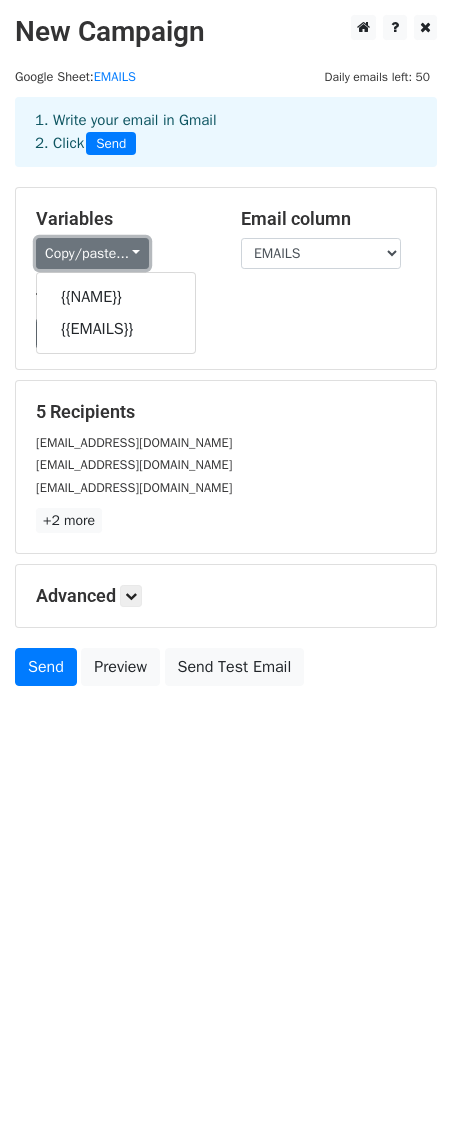 click on "Copy/paste..." at bounding box center [92, 253] 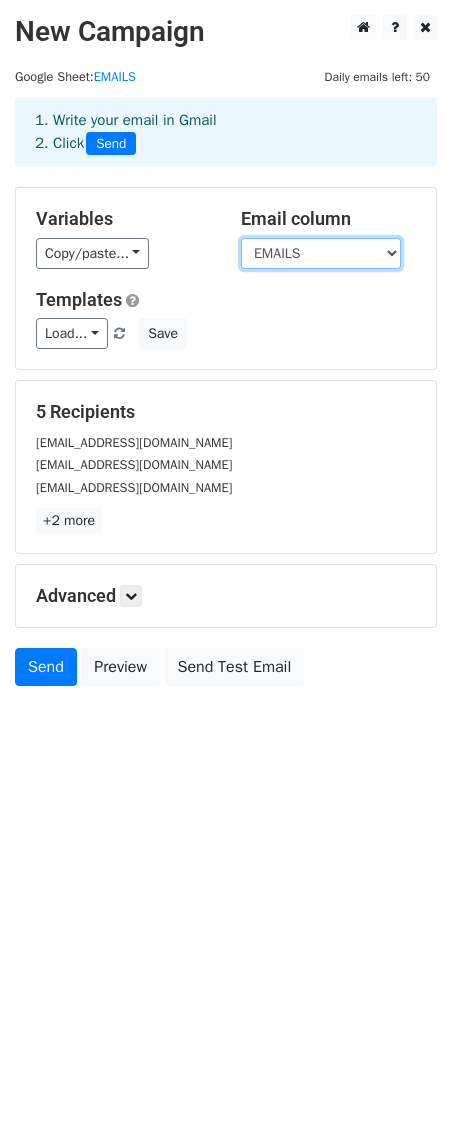 click on "NAME
EMAILS" at bounding box center (321, 253) 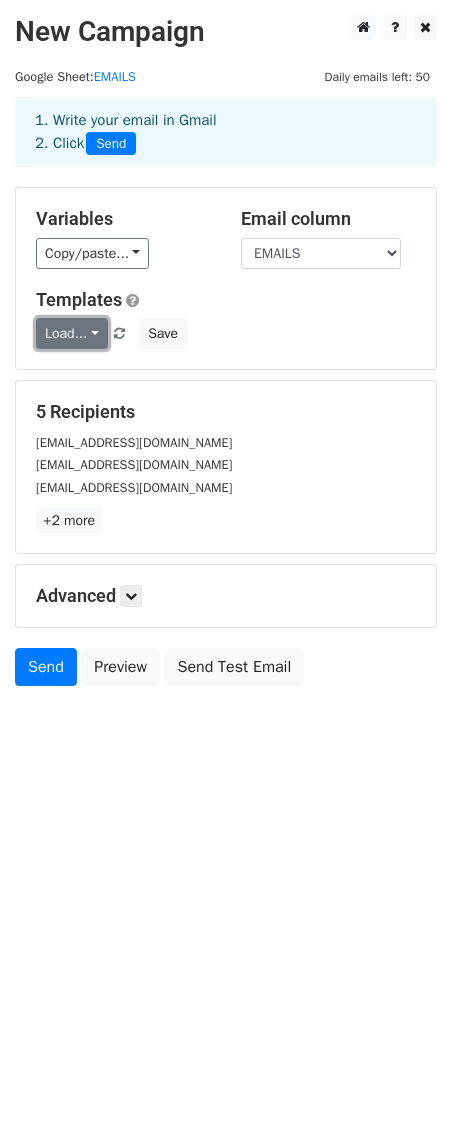 click on "Load..." at bounding box center (72, 333) 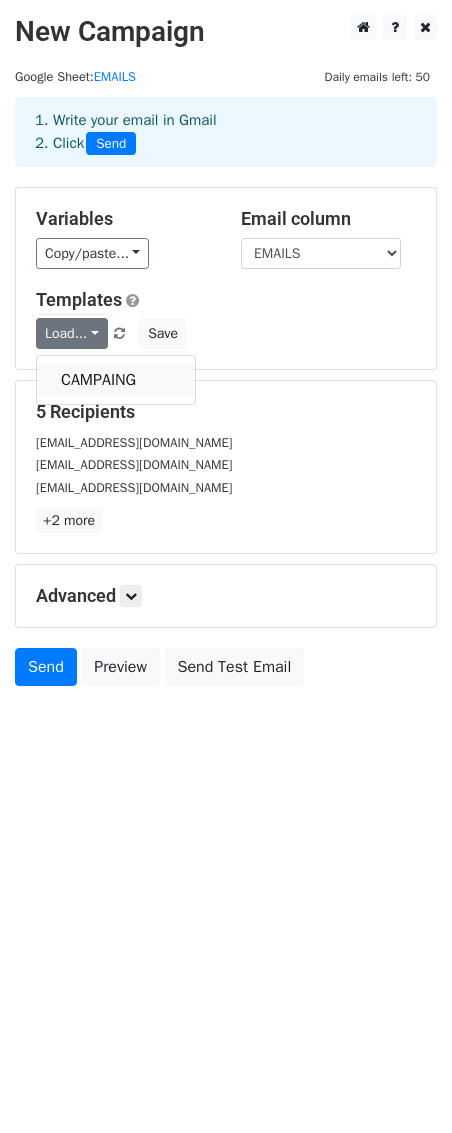 click on "CAMPAING" at bounding box center [116, 380] 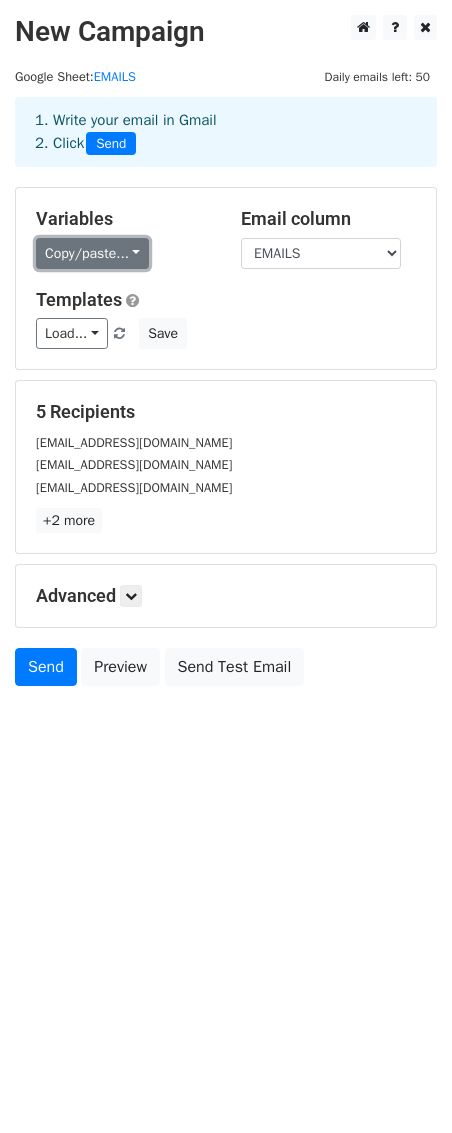 click on "Copy/paste..." at bounding box center [92, 253] 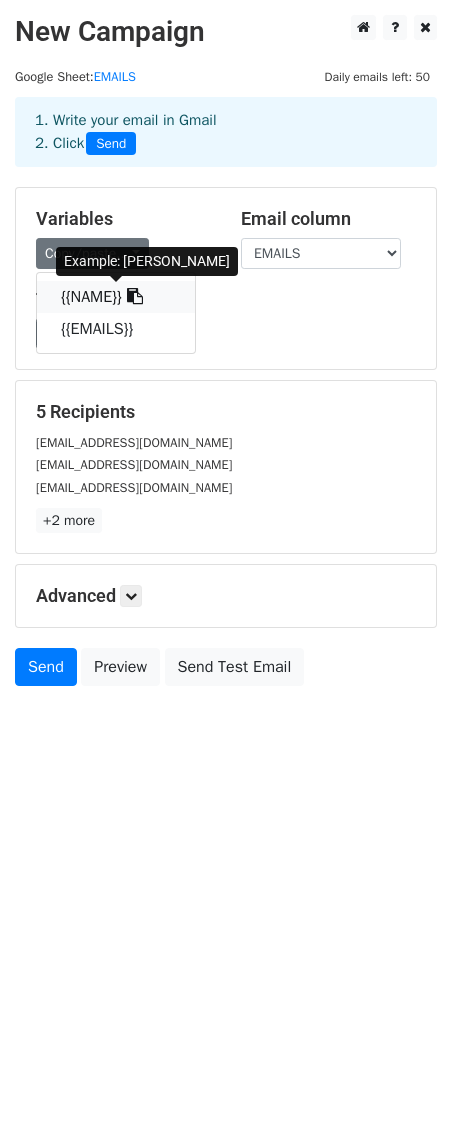 click on "{{NAME}}" at bounding box center (116, 297) 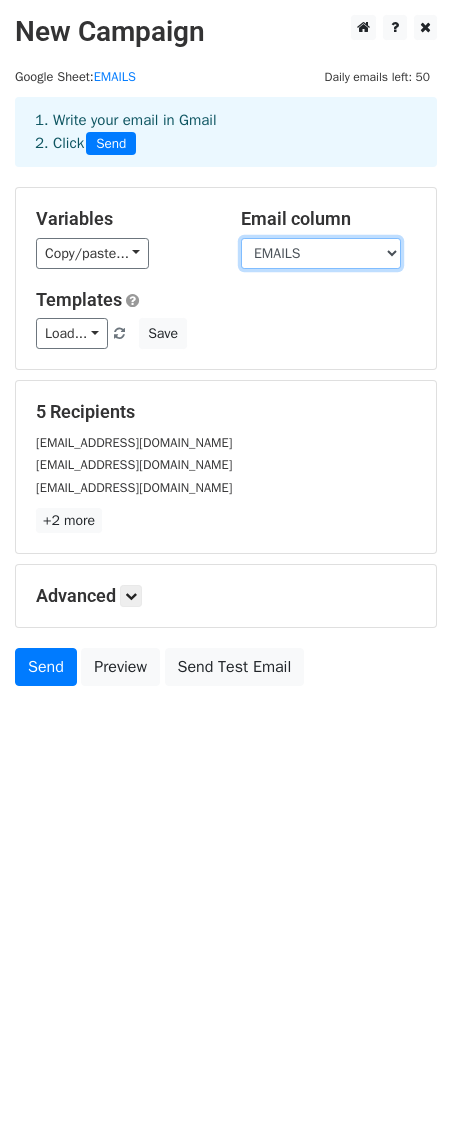 click on "NAME
EMAILS" at bounding box center [321, 253] 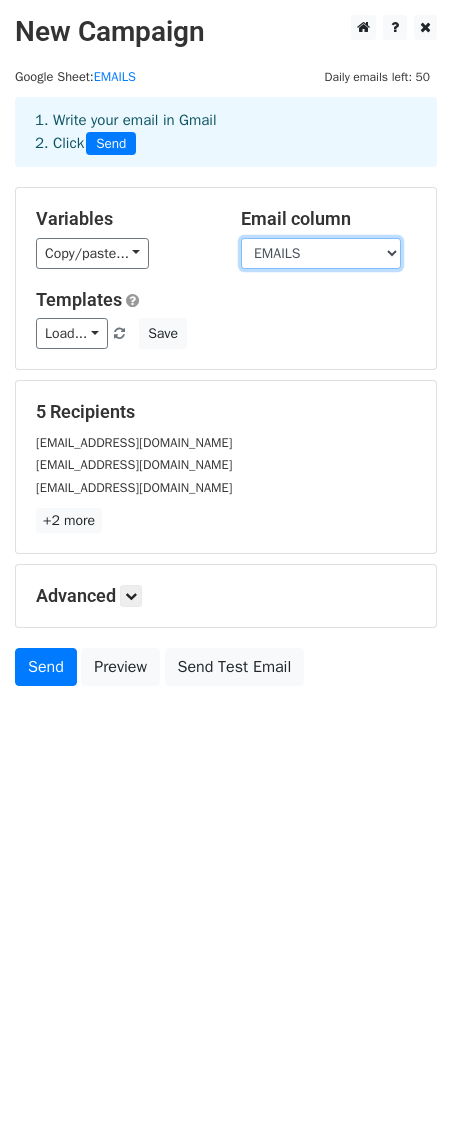 drag, startPoint x: 273, startPoint y: 256, endPoint x: 216, endPoint y: 256, distance: 57 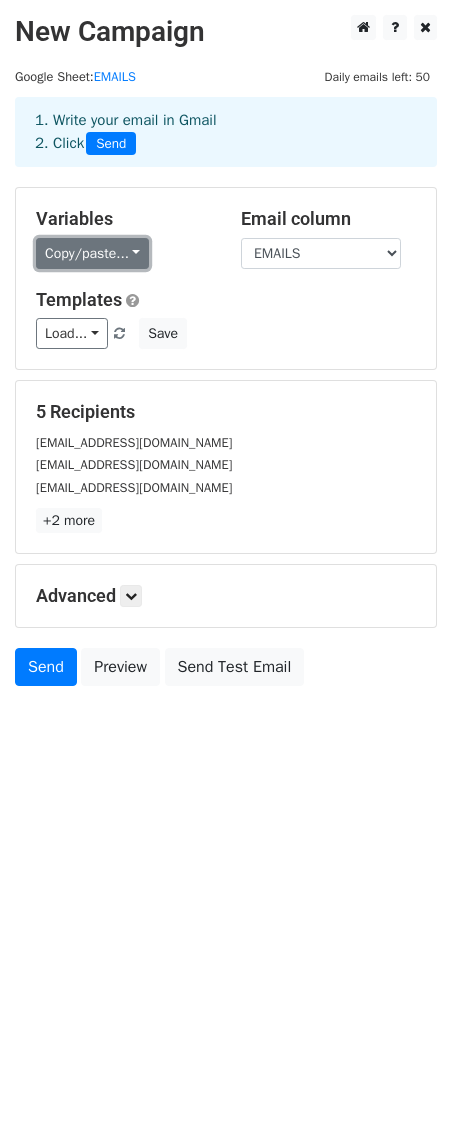click on "Copy/paste..." at bounding box center [92, 253] 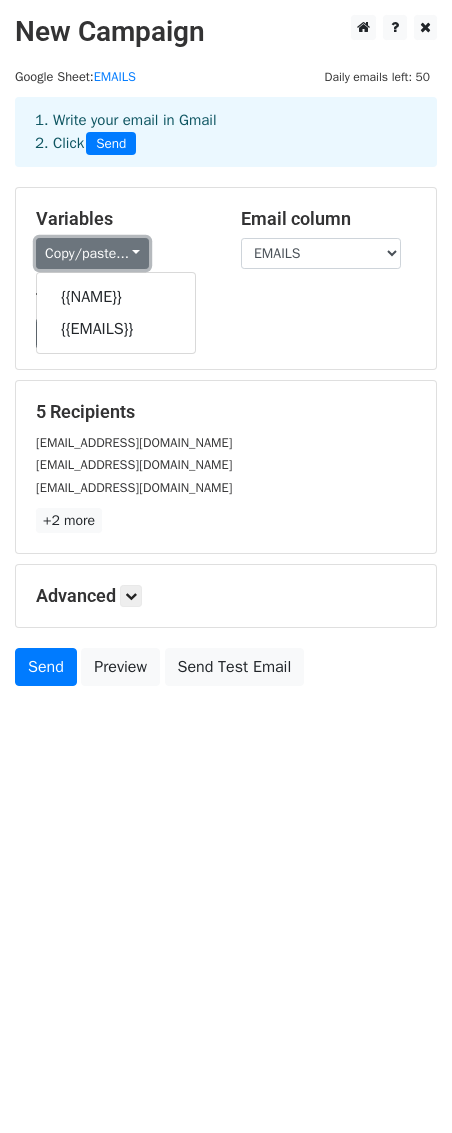 click on "Copy/paste..." at bounding box center (92, 253) 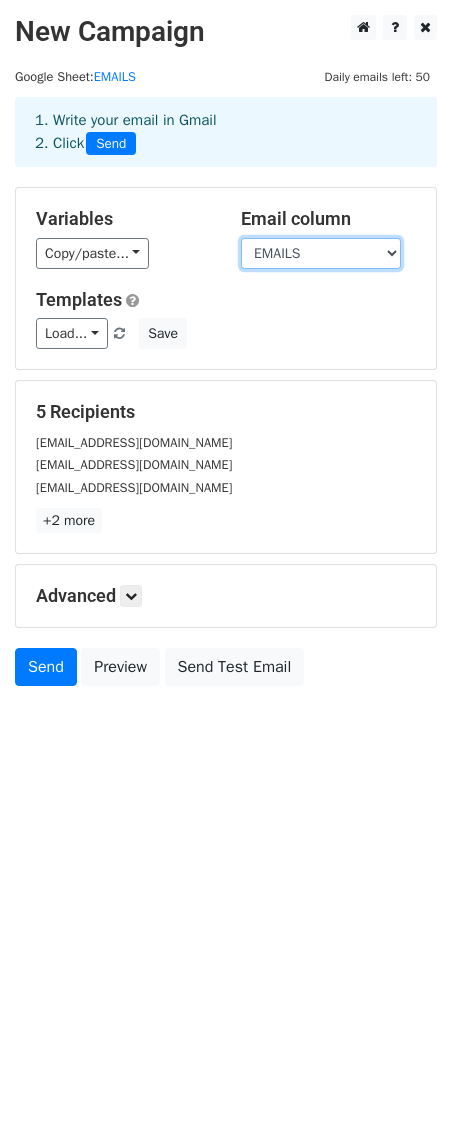 click on "NAME
EMAILS" at bounding box center [321, 253] 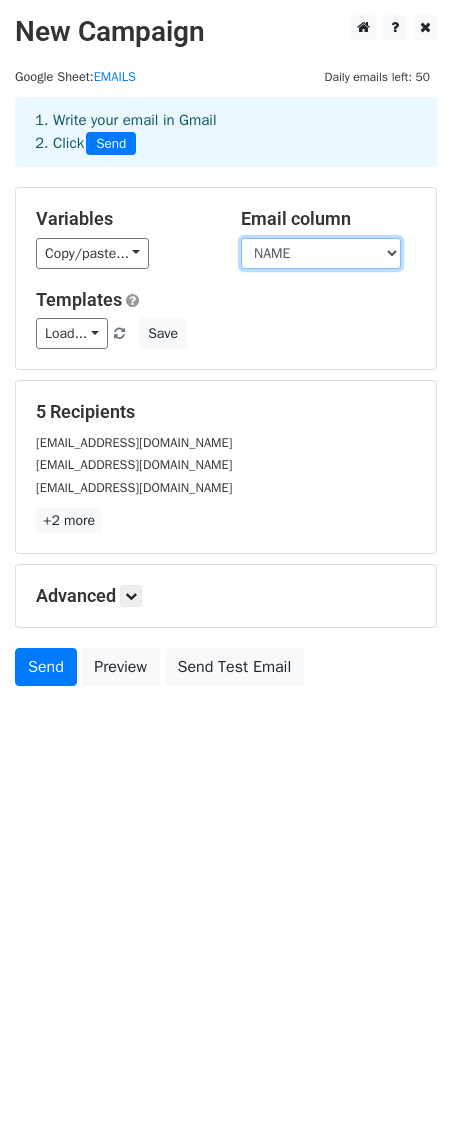 click on "NAME
EMAILS" at bounding box center [321, 253] 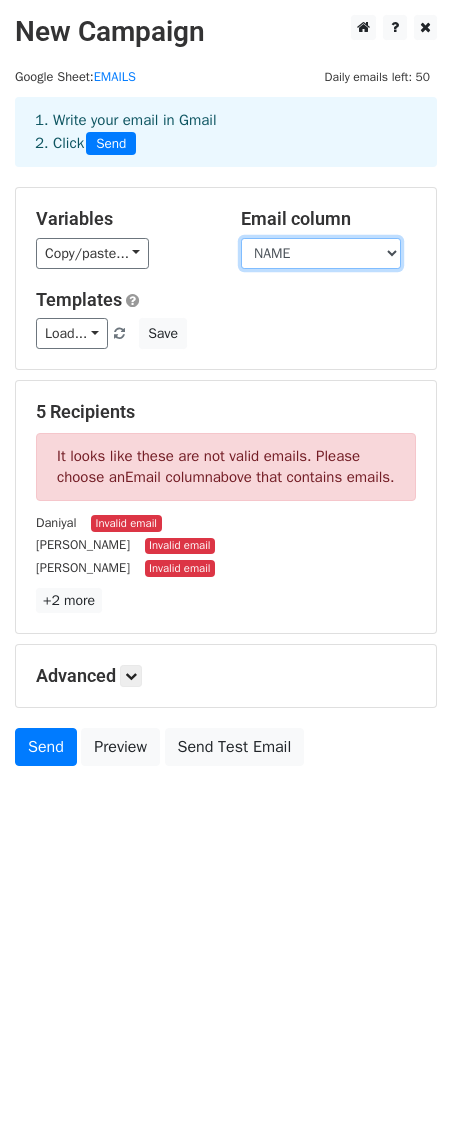 click on "NAME
EMAILS" at bounding box center [321, 253] 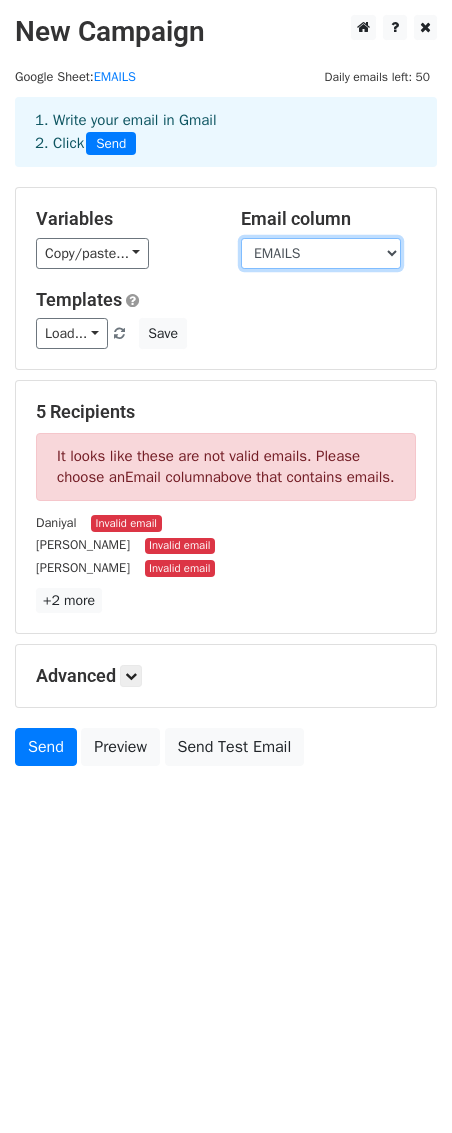 click on "NAME
EMAILS" at bounding box center [321, 253] 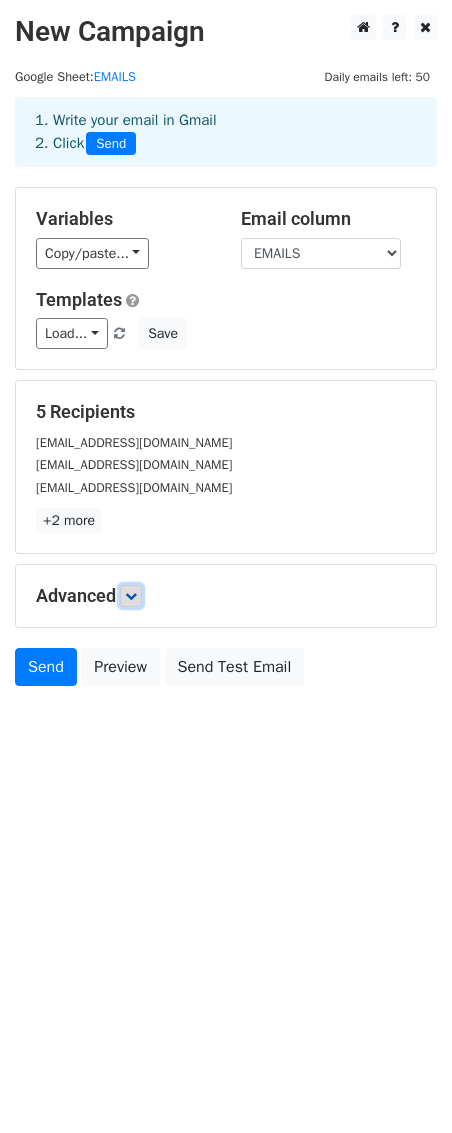 click at bounding box center [131, 596] 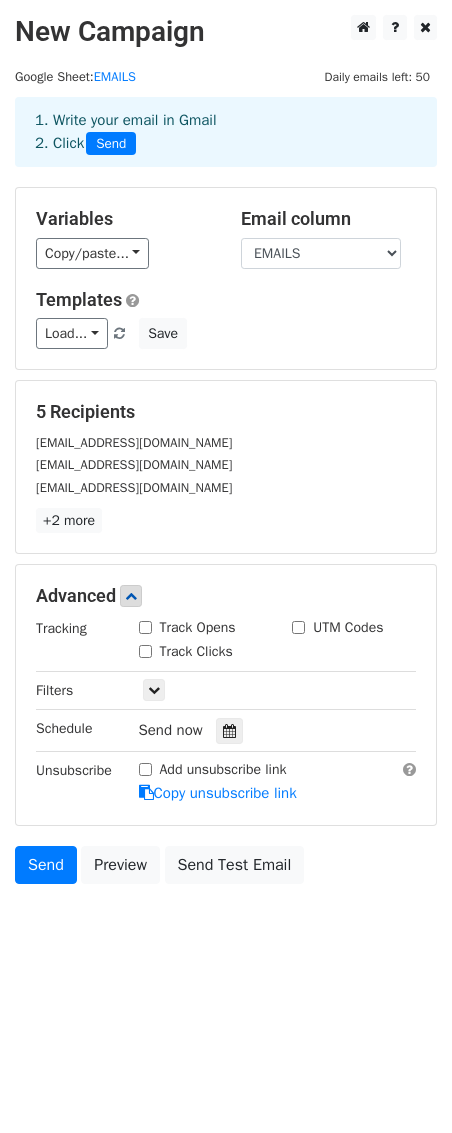 click on "Track Opens" at bounding box center [145, 627] 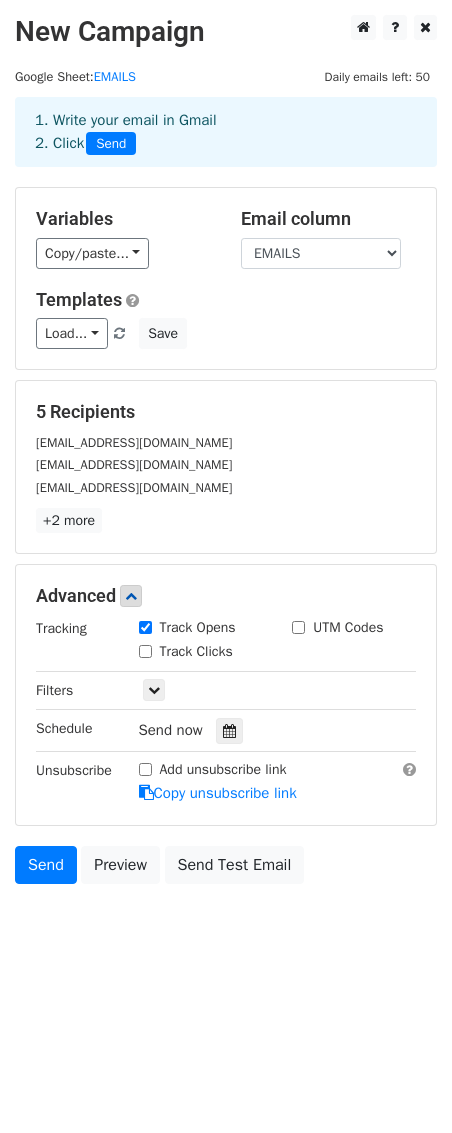 click on "Track Clicks" at bounding box center [145, 651] 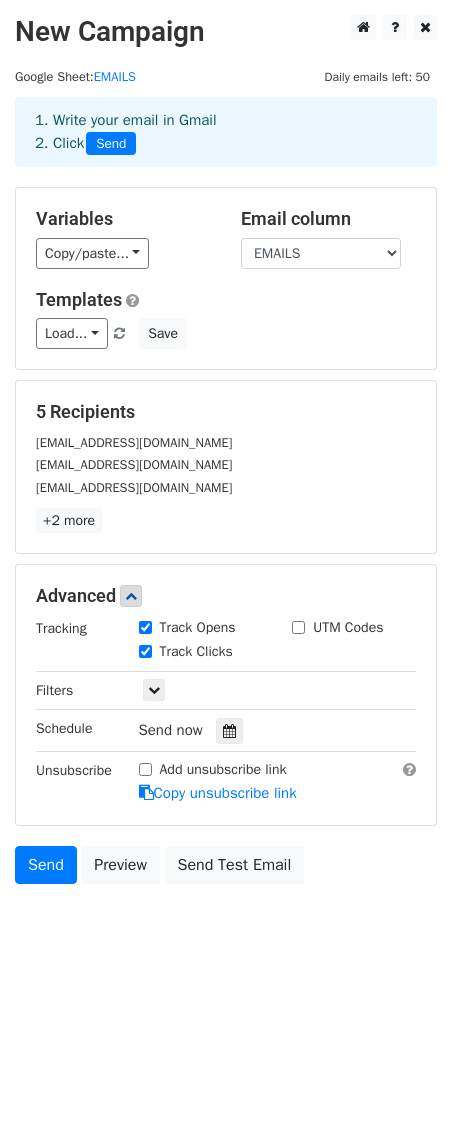 click on "UTM Codes" at bounding box center (298, 627) 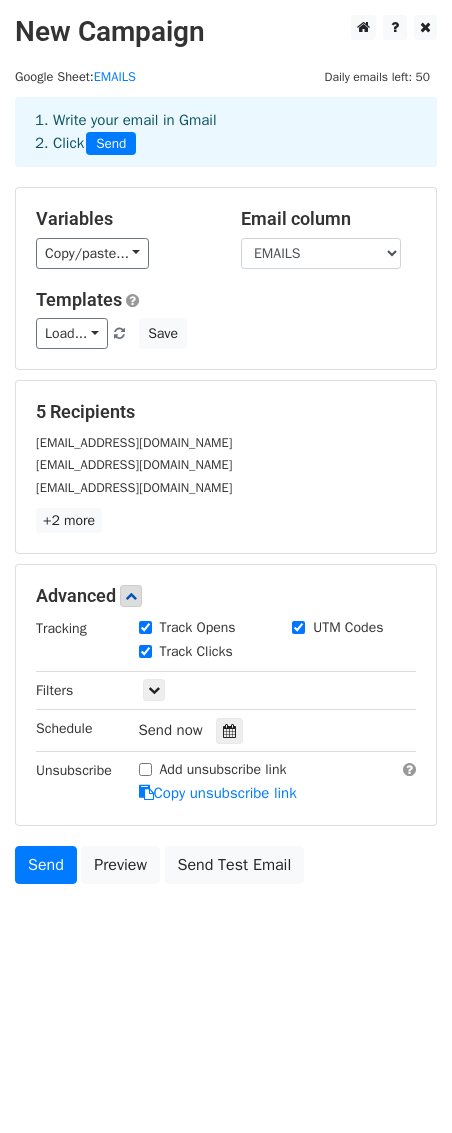 click on "Add unsubscribe link" at bounding box center [145, 769] 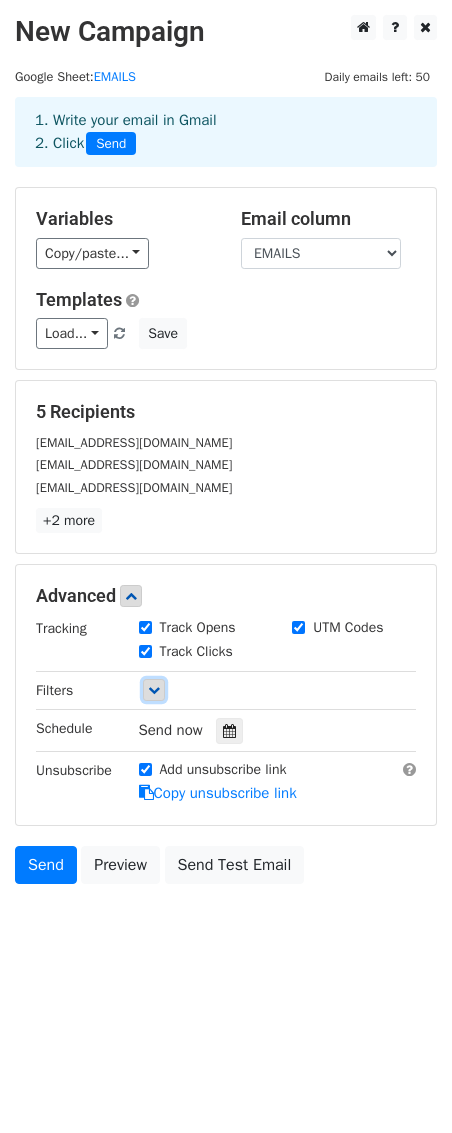 click at bounding box center [154, 690] 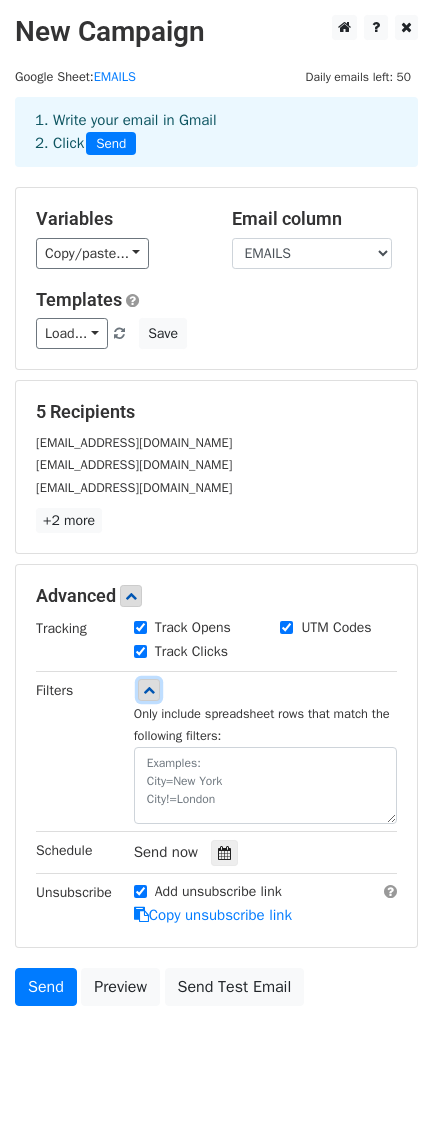 click at bounding box center (149, 690) 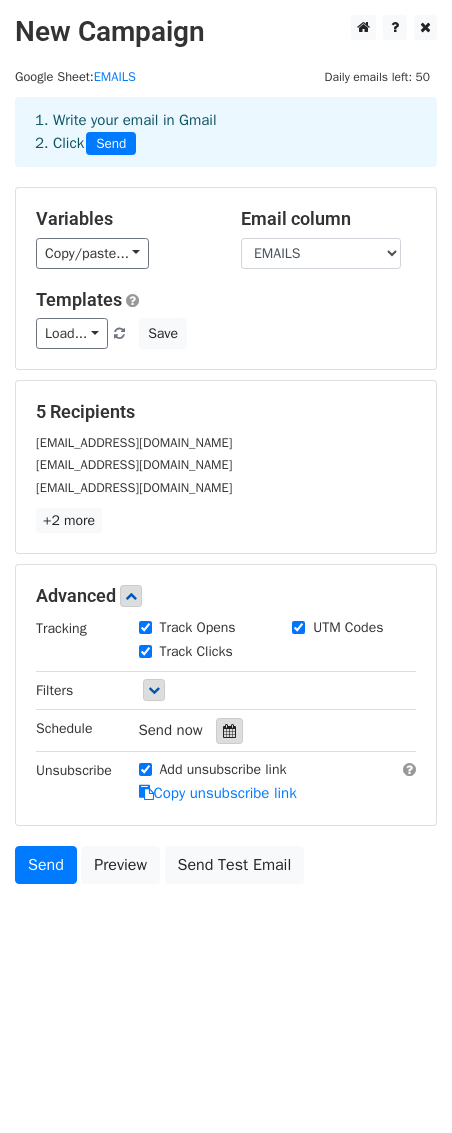 click at bounding box center [229, 731] 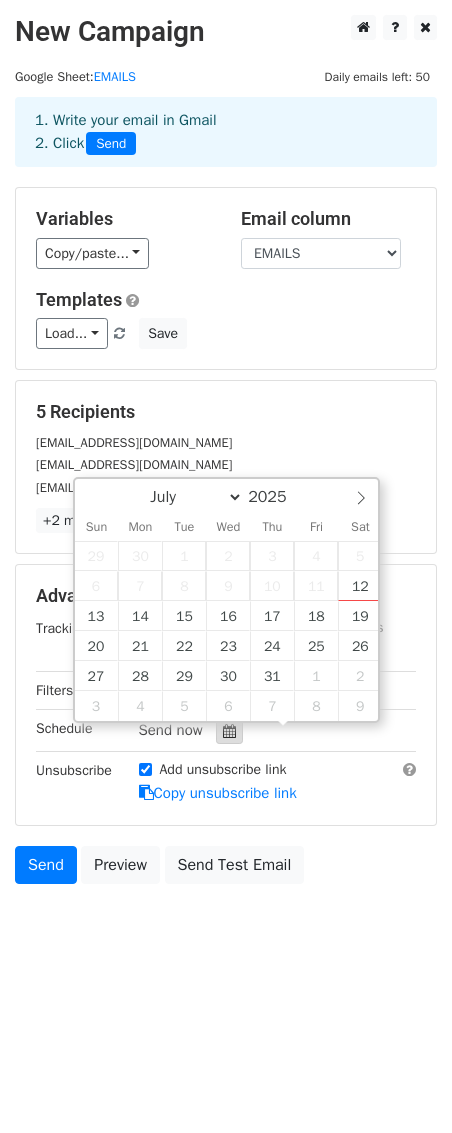 click at bounding box center [229, 731] 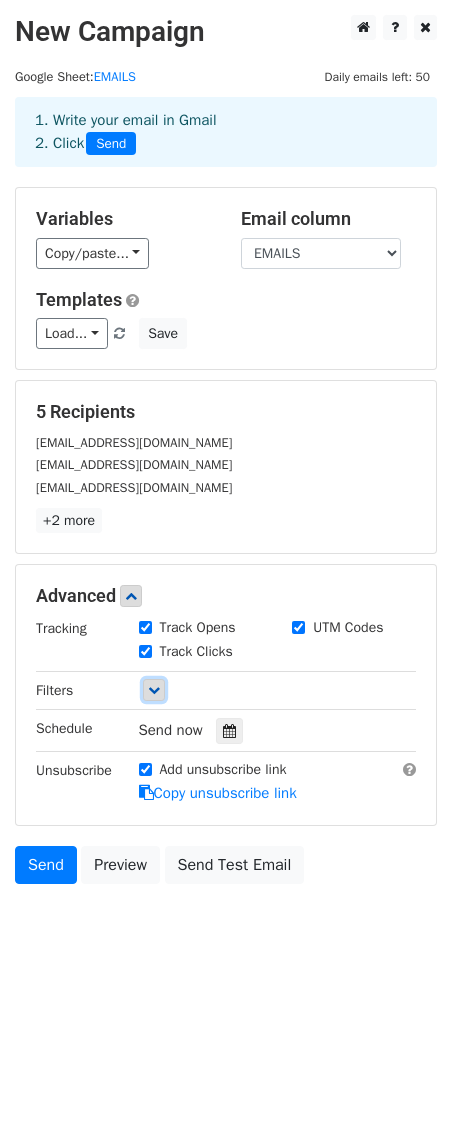 click at bounding box center [154, 690] 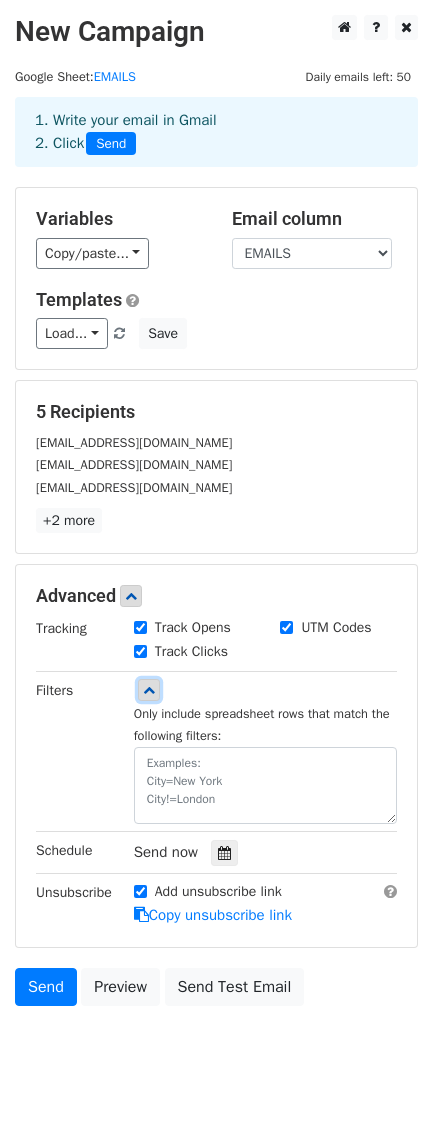 click at bounding box center [149, 690] 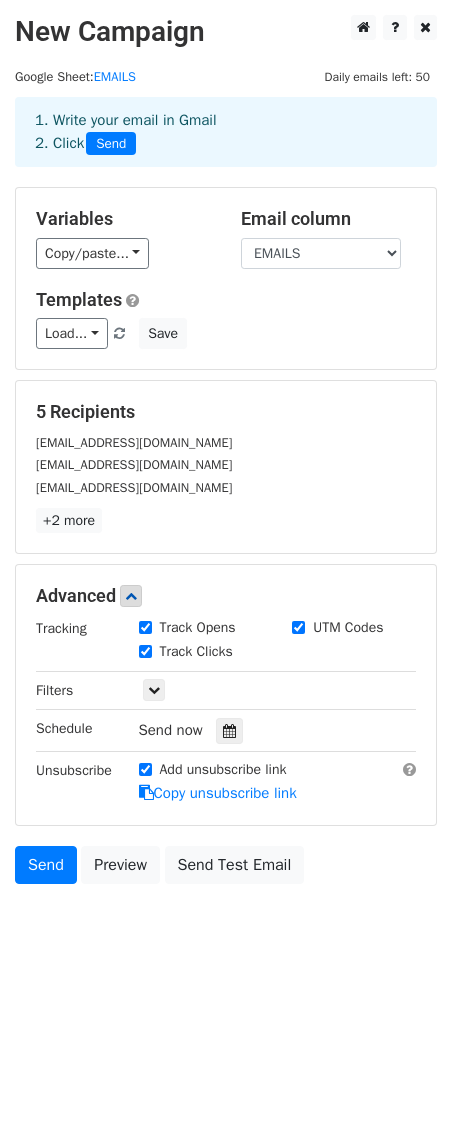 click on "5 Recipients
daniyalahmed9793@gmail.com
johngiustiii@gmail.com
anthonyyrross@gmail.com
+2 more
5 Recipients
×
daniyalahmed9793@gmail.com
johngiustiii@gmail.com
anthonyyrross@gmail.com
hermanpettry@gmail.com
hammadshsh129@gmail.com
Close" at bounding box center [226, 467] 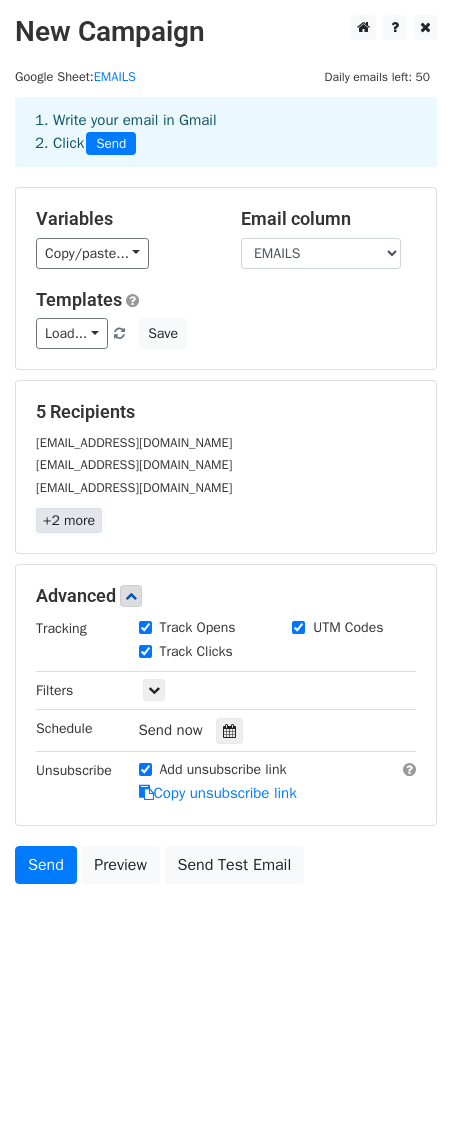 click on "+2 more" at bounding box center [69, 520] 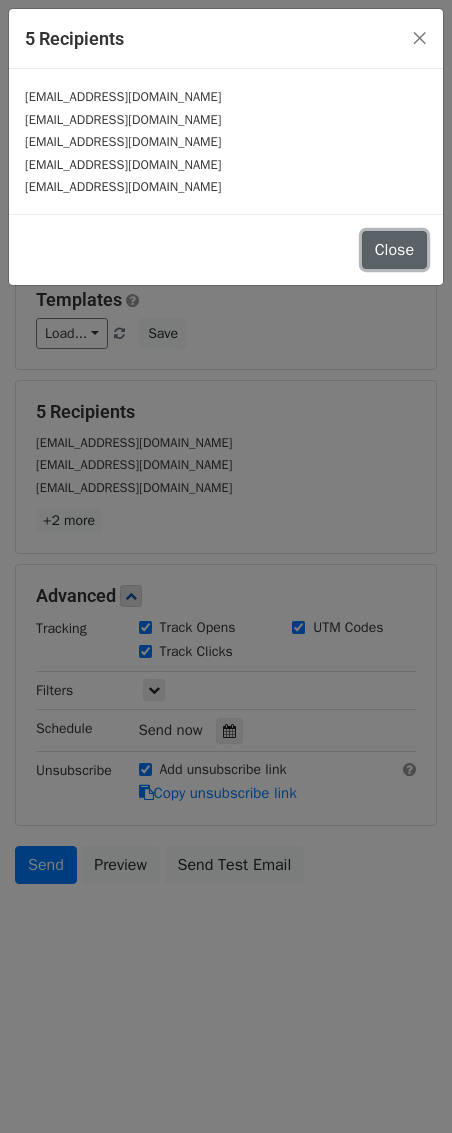 click on "Close" at bounding box center (394, 250) 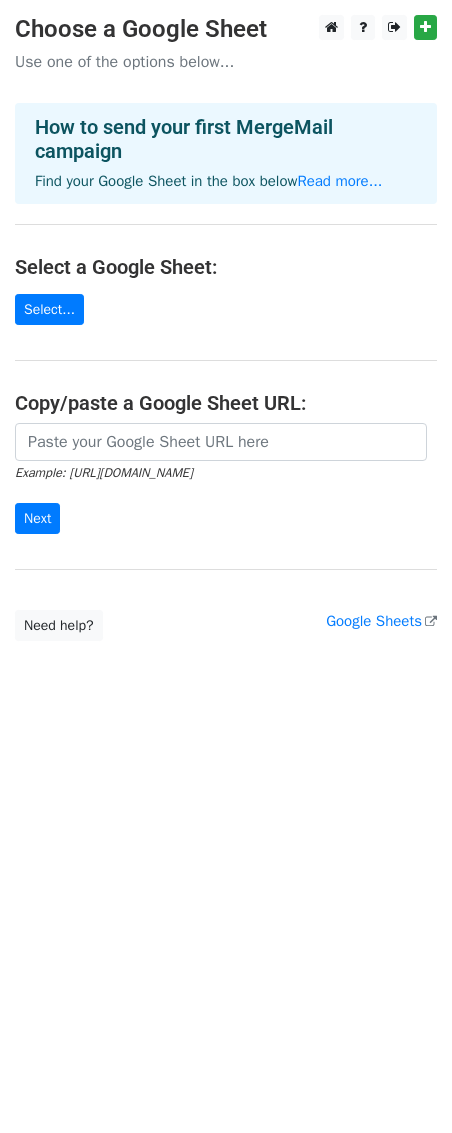 click at bounding box center [221, 442] 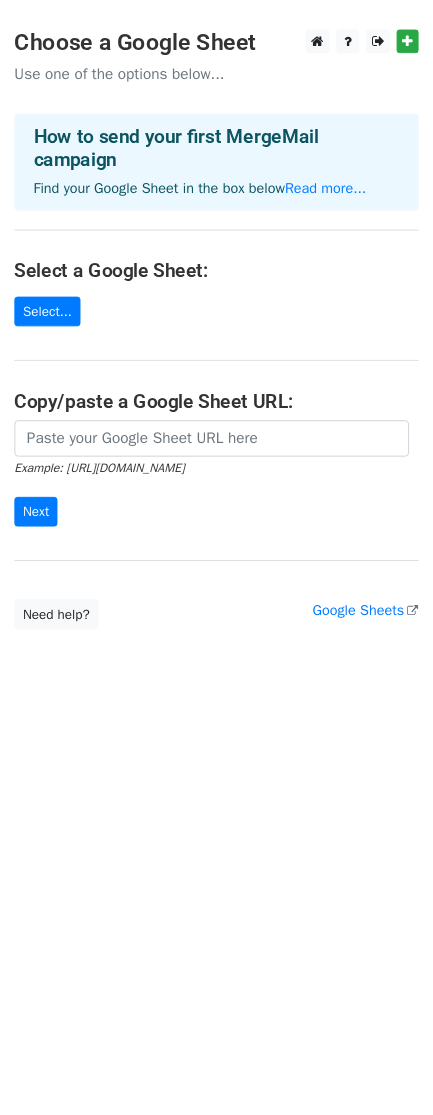scroll, scrollTop: 0, scrollLeft: 0, axis: both 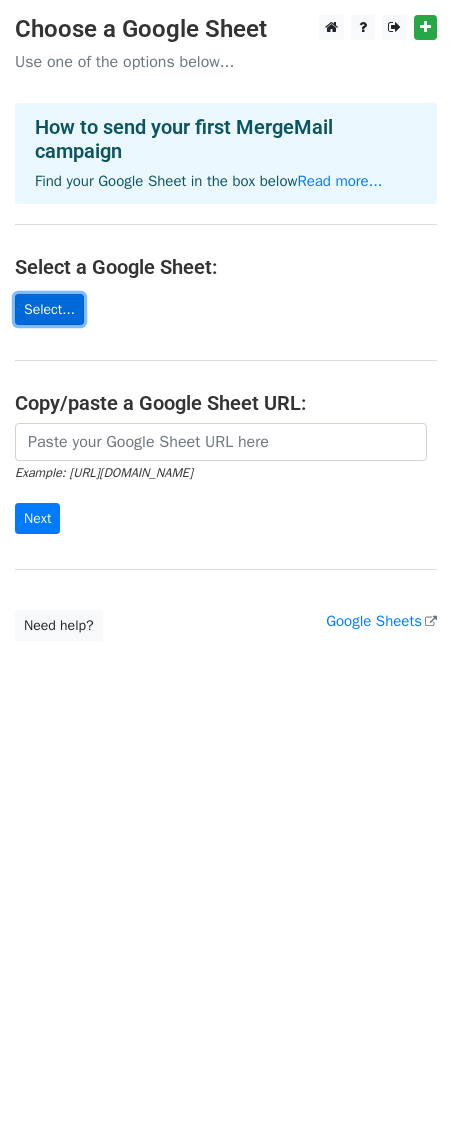 click on "Select..." at bounding box center [49, 309] 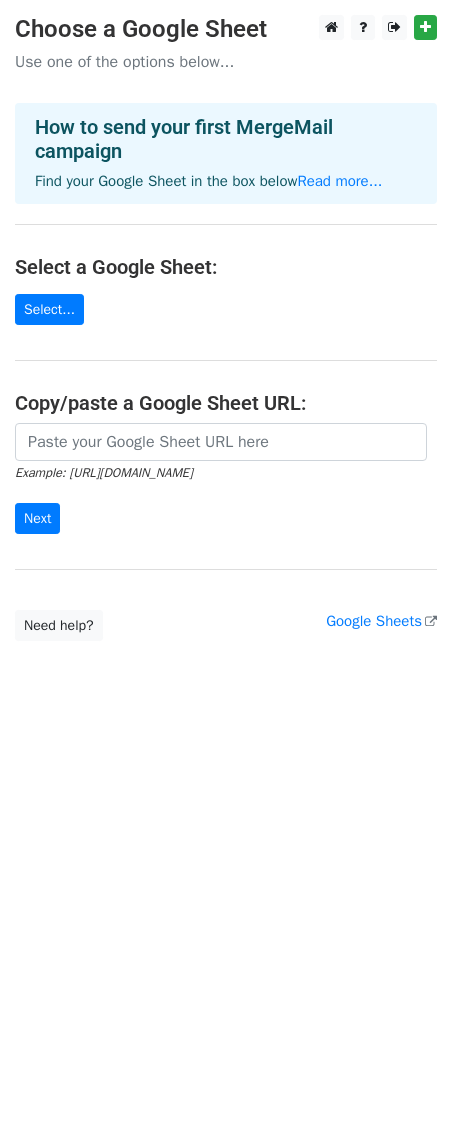 scroll, scrollTop: 0, scrollLeft: 0, axis: both 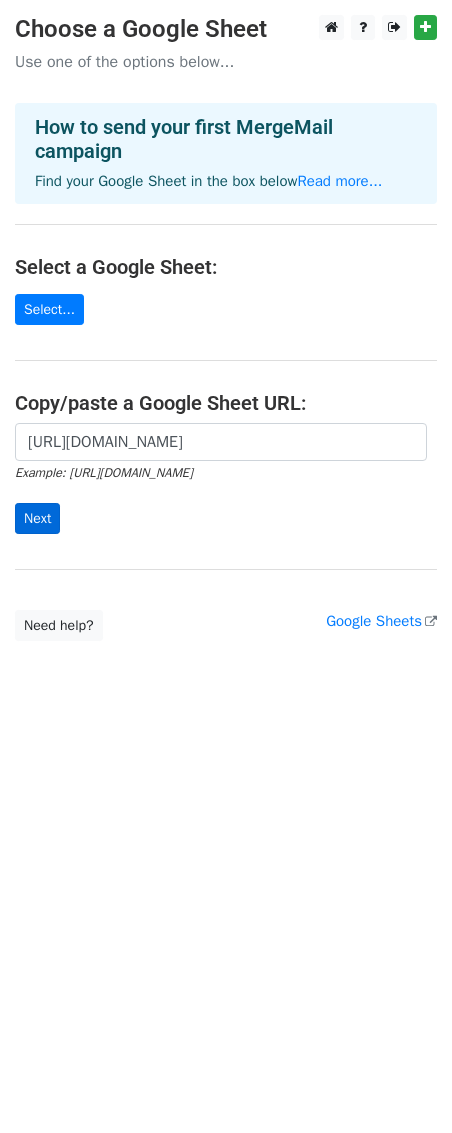 type on "https://docs.google.com/spreadsheets/d/1HJs_XYql_T6i8XT6vB2UP9LnVAC-foXcqGbRT4VSrAg/edit?gid=0#gid=0" 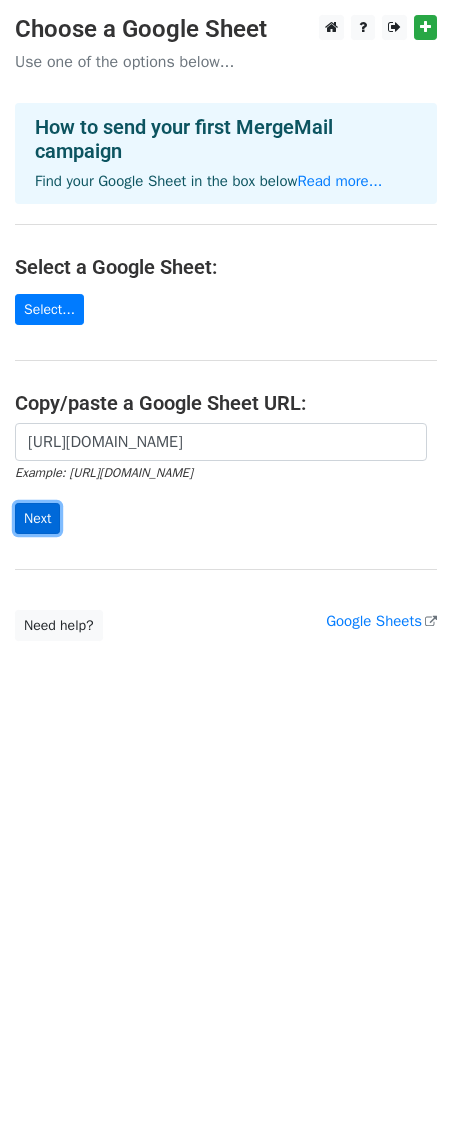 click on "Next" at bounding box center (37, 518) 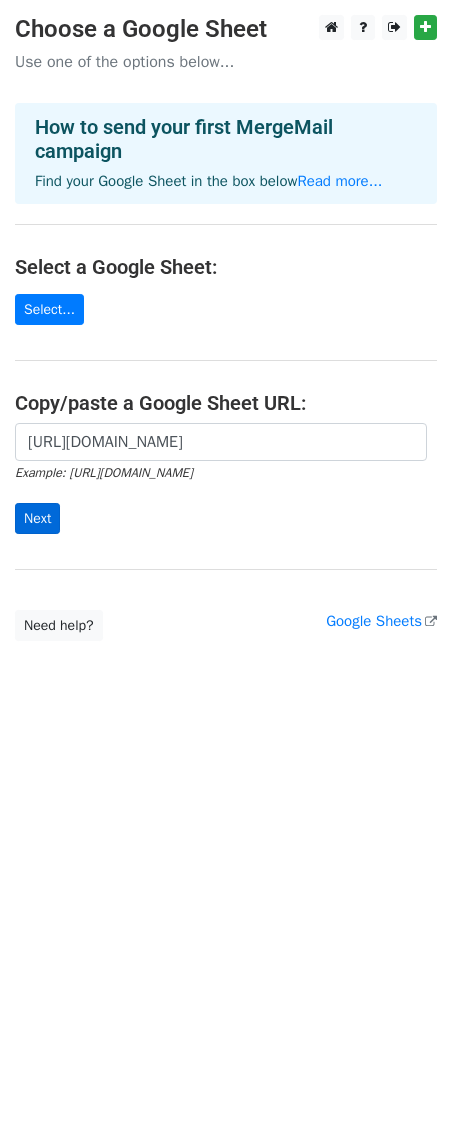 scroll, scrollTop: 0, scrollLeft: 0, axis: both 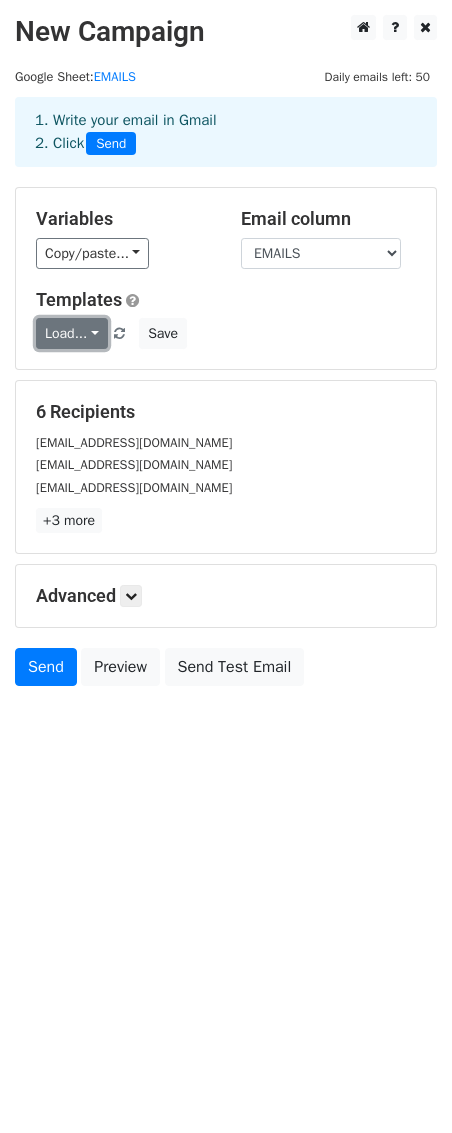 click on "Load..." at bounding box center [72, 333] 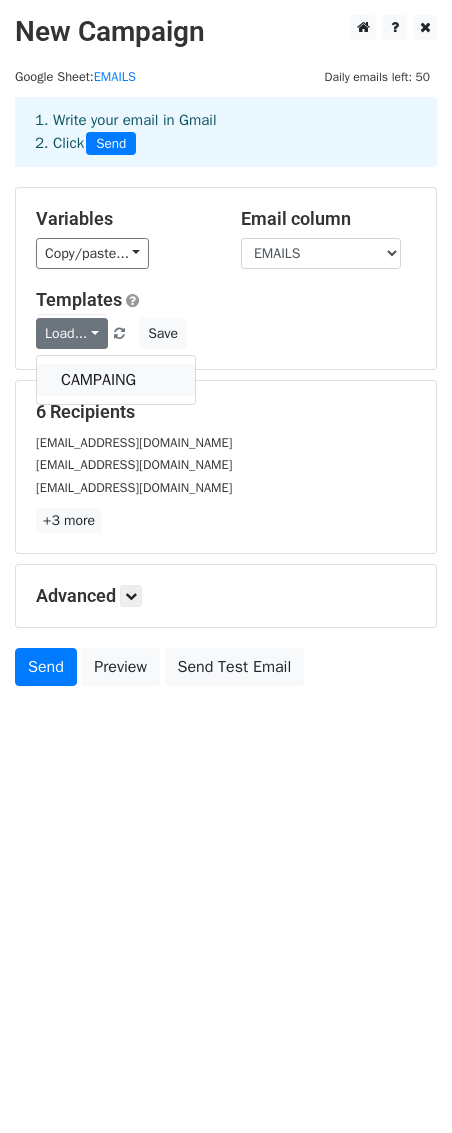 click on "CAMPAING" at bounding box center [116, 380] 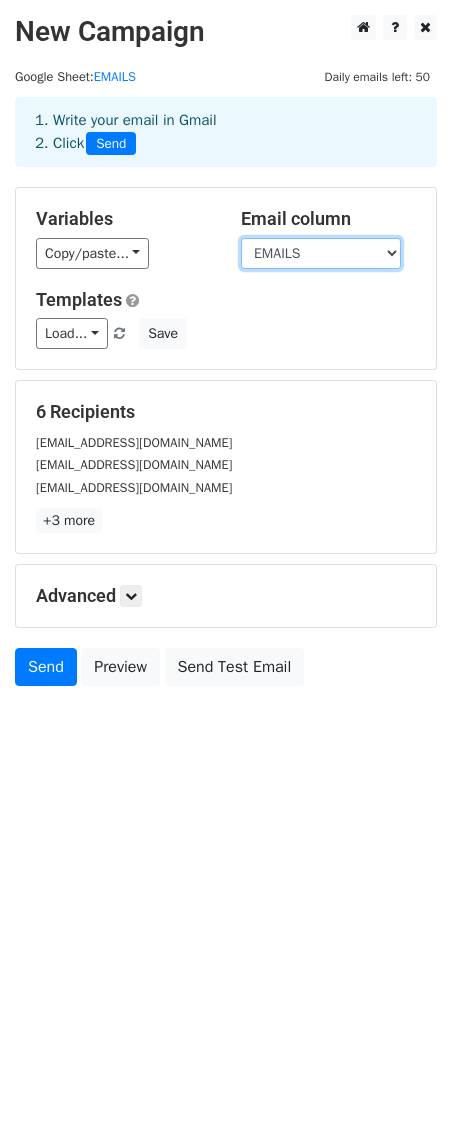 click on "EMAILS
NAME" at bounding box center [321, 253] 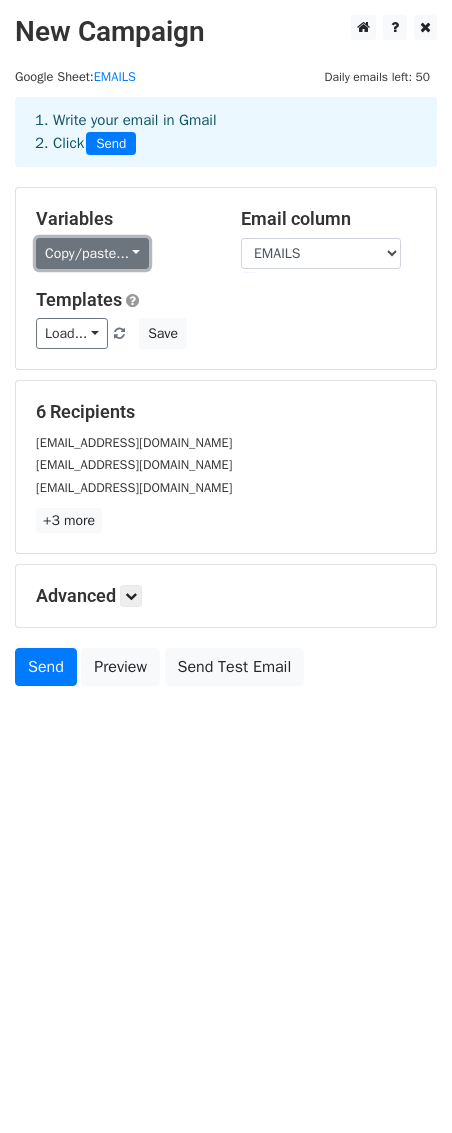 click on "Copy/paste..." at bounding box center (92, 253) 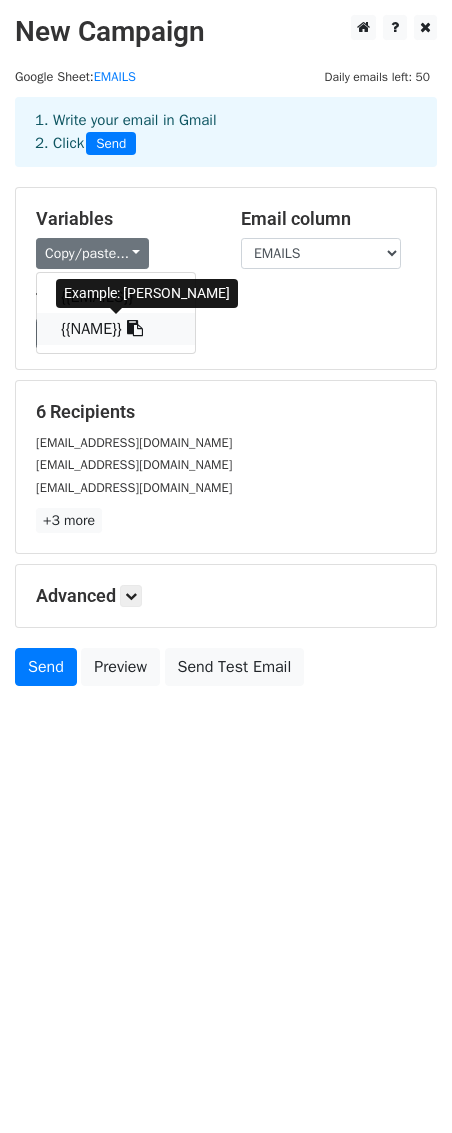 click on "{{NAME}}" at bounding box center [116, 329] 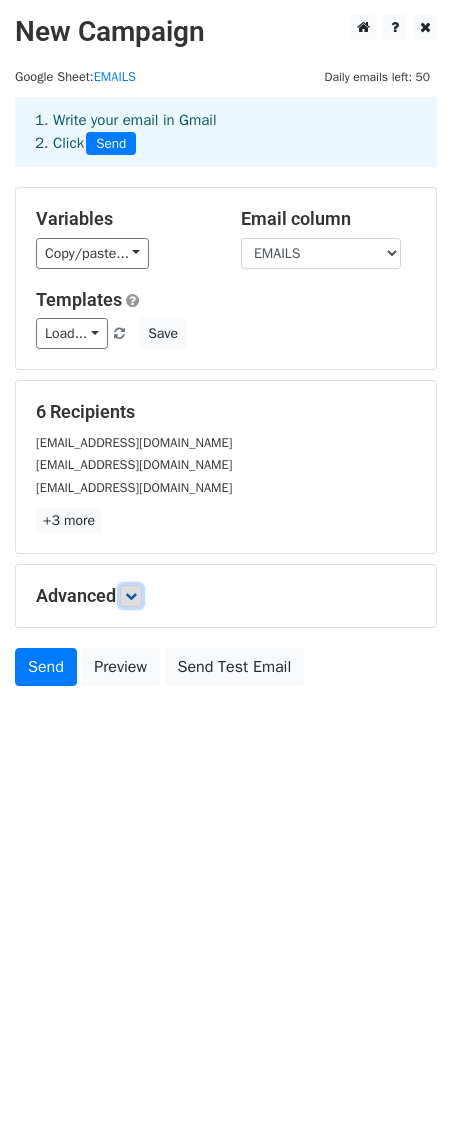 click at bounding box center [131, 596] 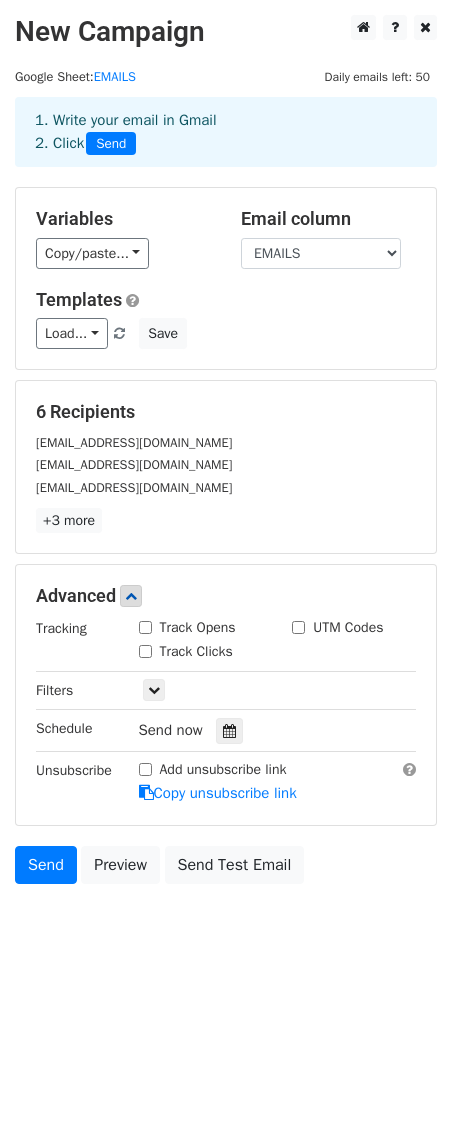 click on "Track Opens" at bounding box center [201, 629] 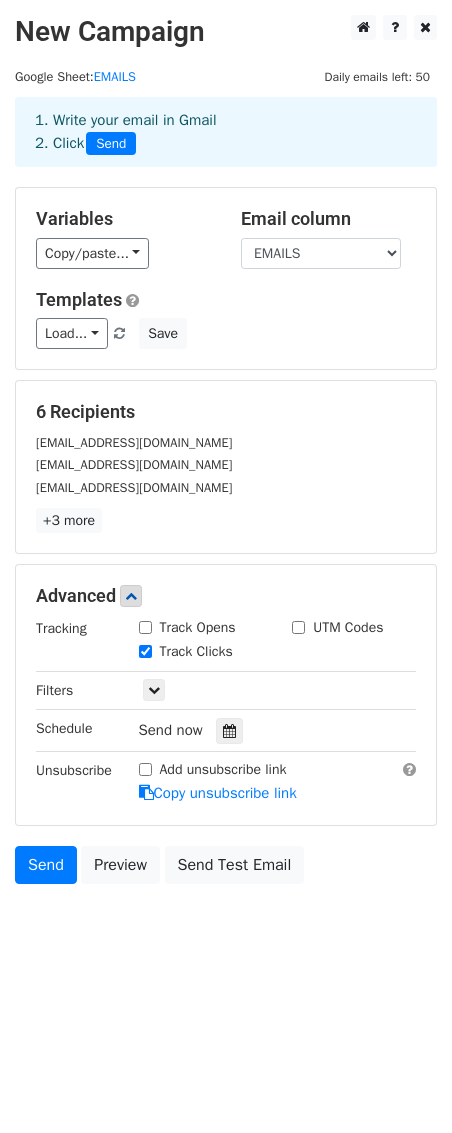 click on "Track Opens" at bounding box center [145, 627] 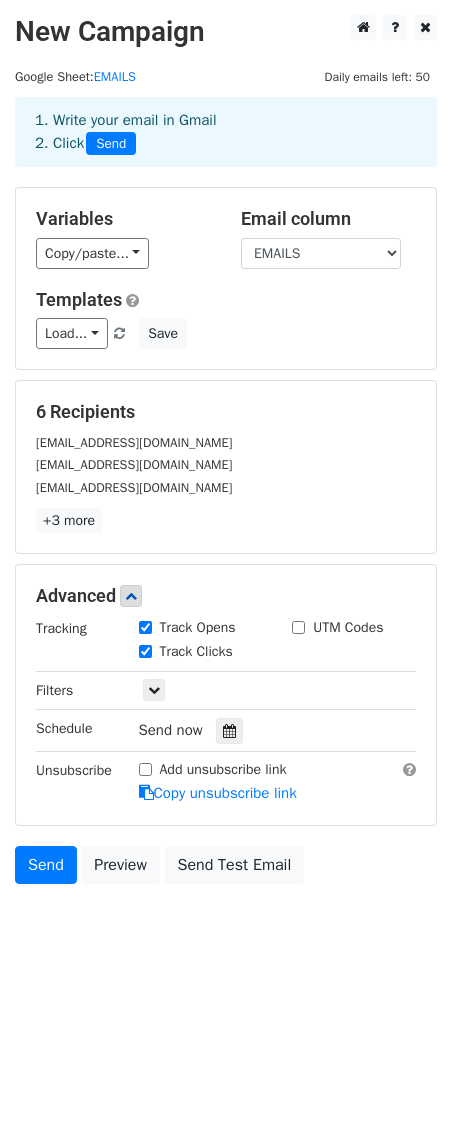 click on "UTM Codes" at bounding box center [298, 627] 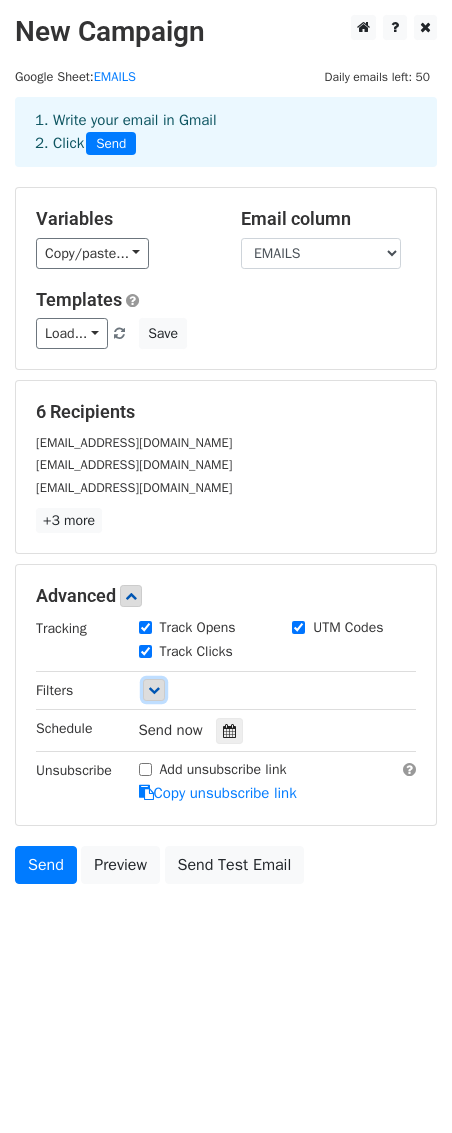 click at bounding box center [154, 690] 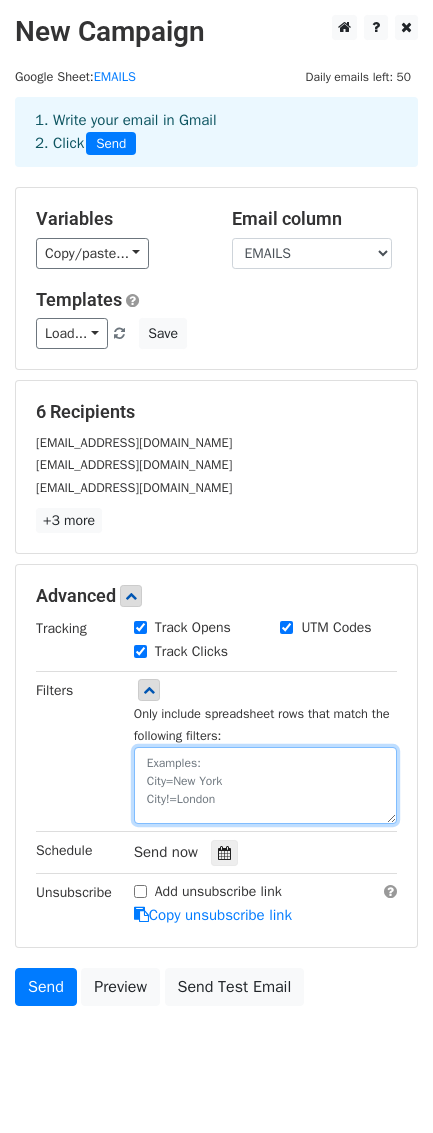 click at bounding box center (265, 785) 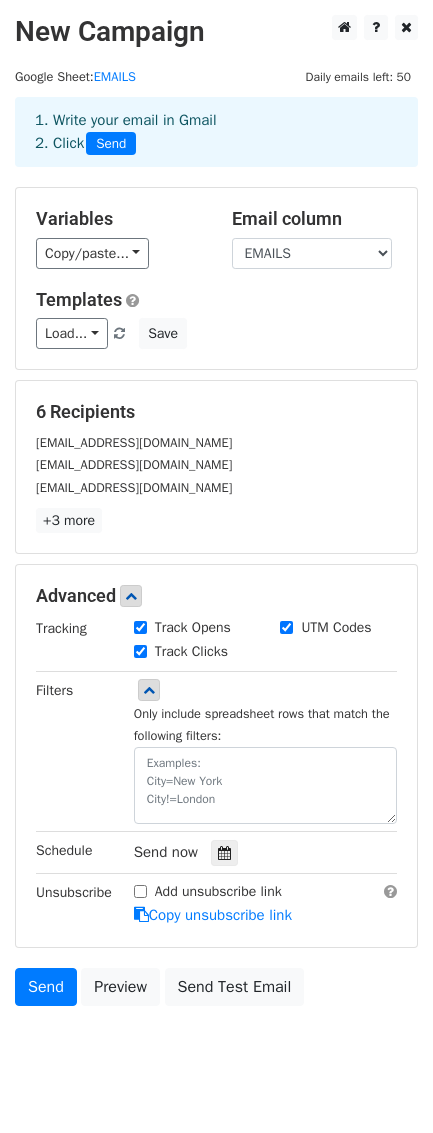 click on "Only include spreadsheet rows that match the following filters:" at bounding box center [265, 763] 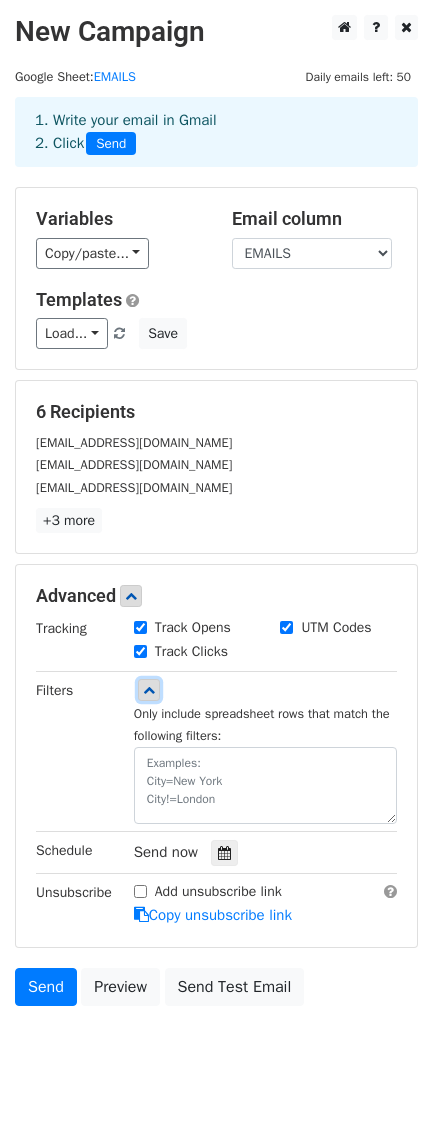 click at bounding box center (149, 690) 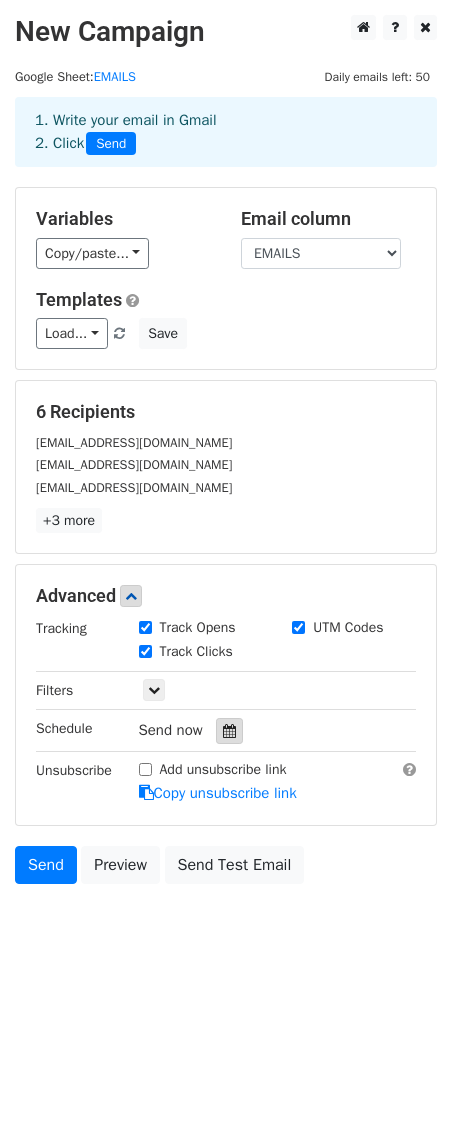 click at bounding box center [229, 731] 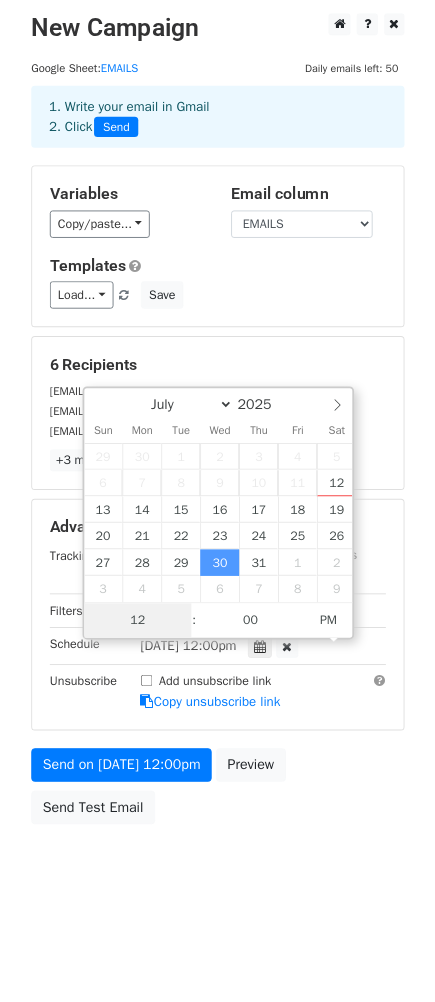 scroll, scrollTop: 1, scrollLeft: 0, axis: vertical 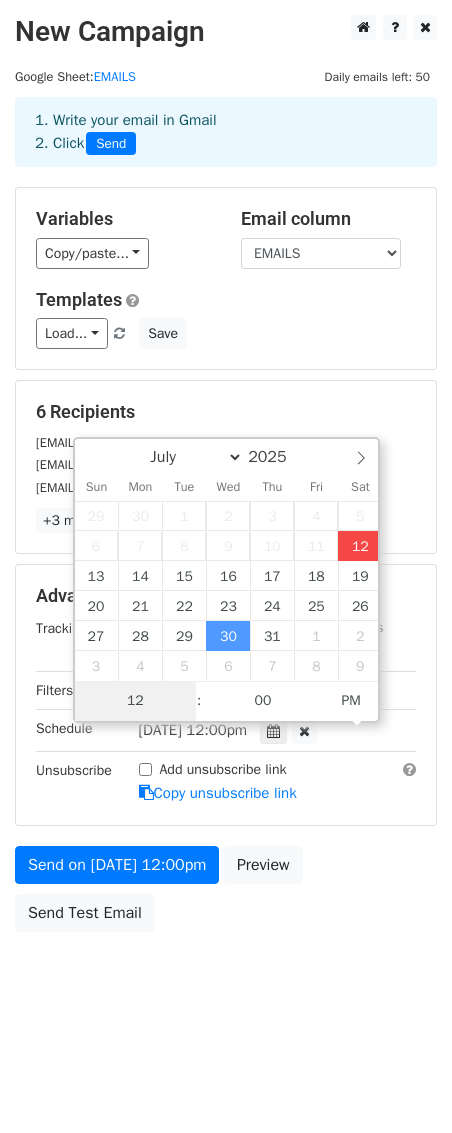 type on "2025-07-12 18:19" 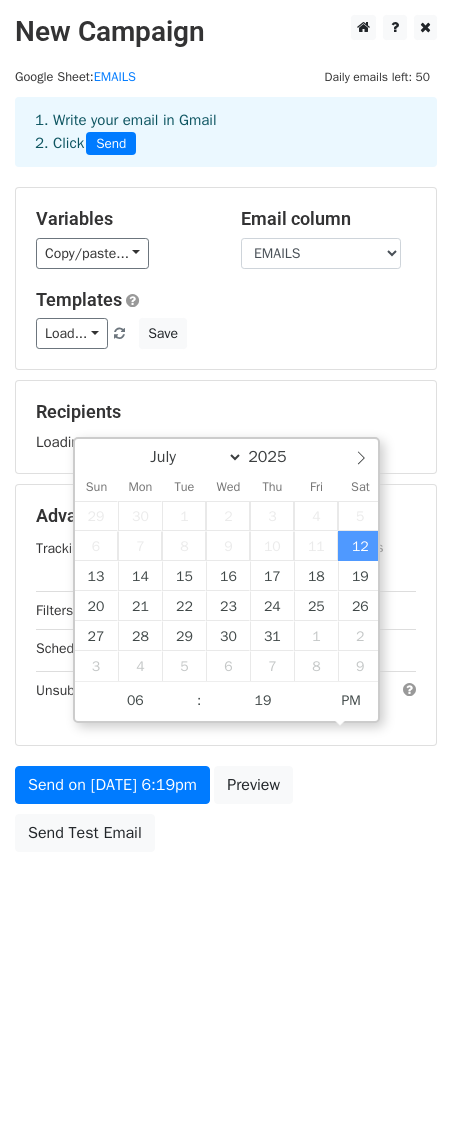 click on "Send on Jul 12 at 6:19pm
Preview
Send Test Email" at bounding box center [226, 814] 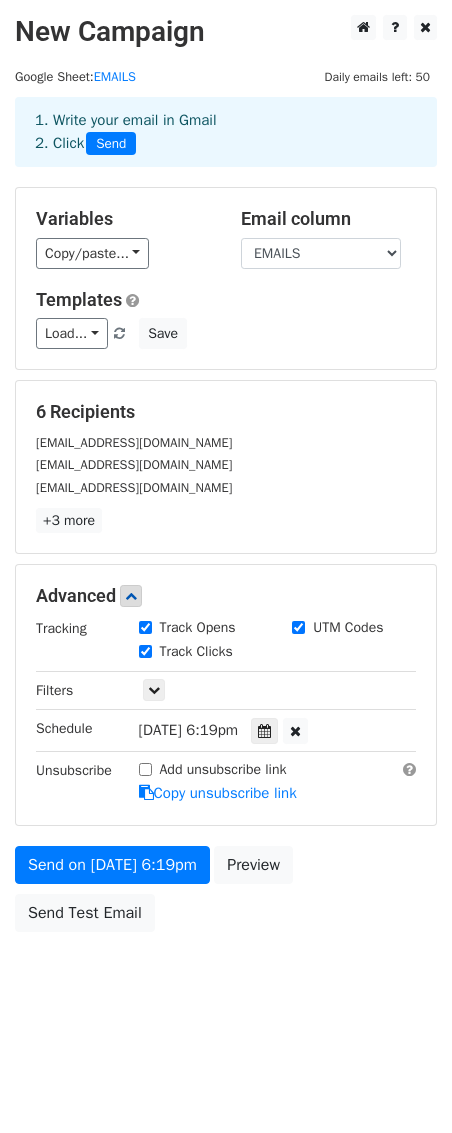 click on "Add unsubscribe link" at bounding box center (145, 769) 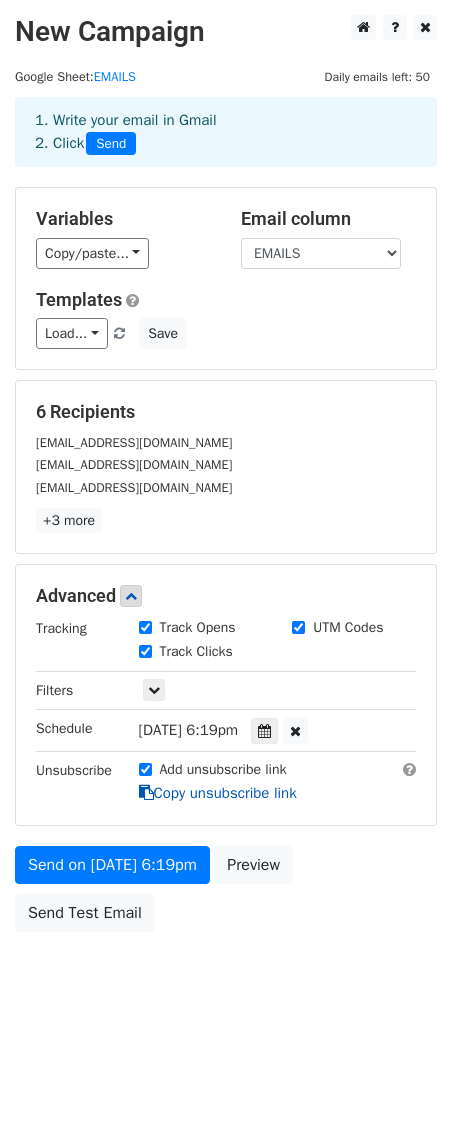 click on "Copy unsubscribe link" at bounding box center [218, 793] 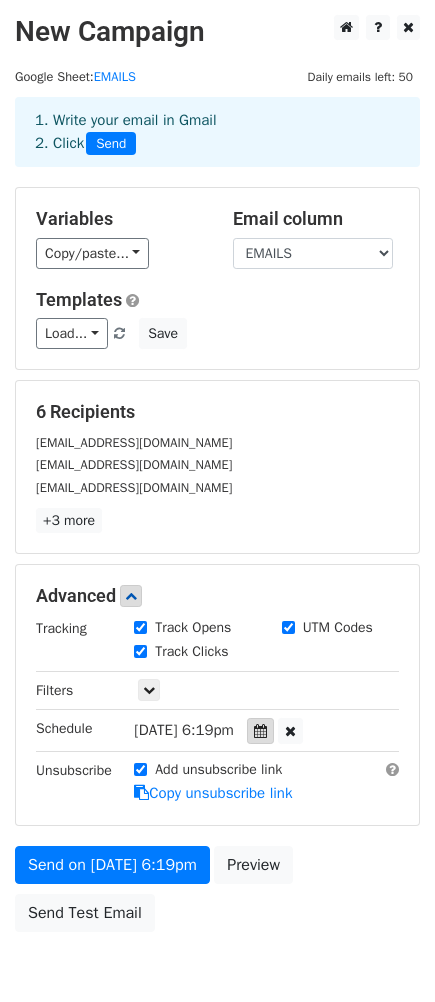 click at bounding box center [260, 731] 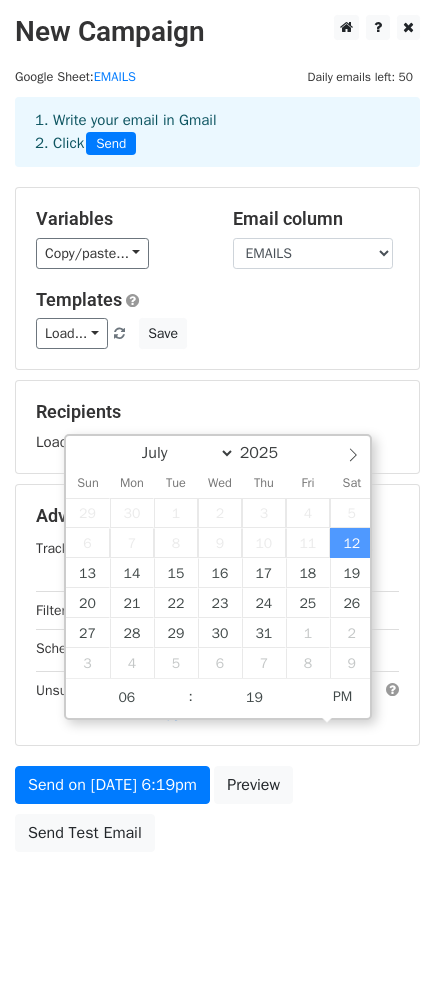 click on "Send on Jul 12 at 6:19pm
Preview
Send Test Email" at bounding box center [217, 814] 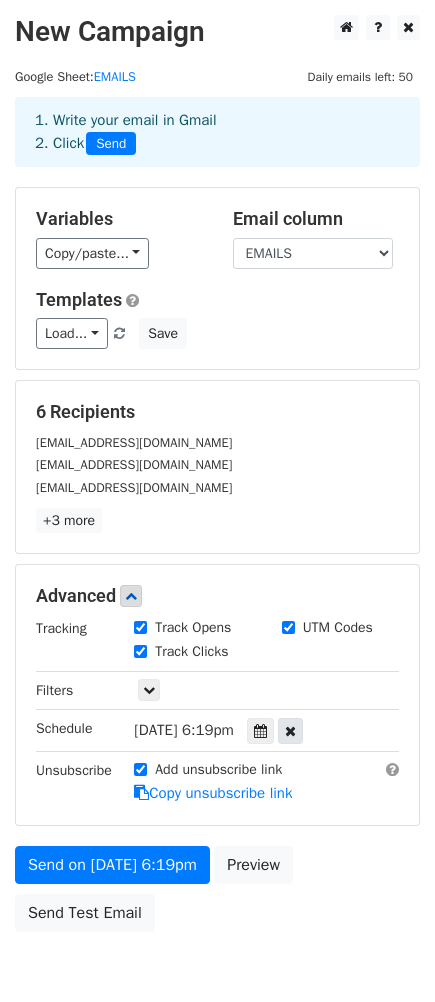click at bounding box center [290, 731] 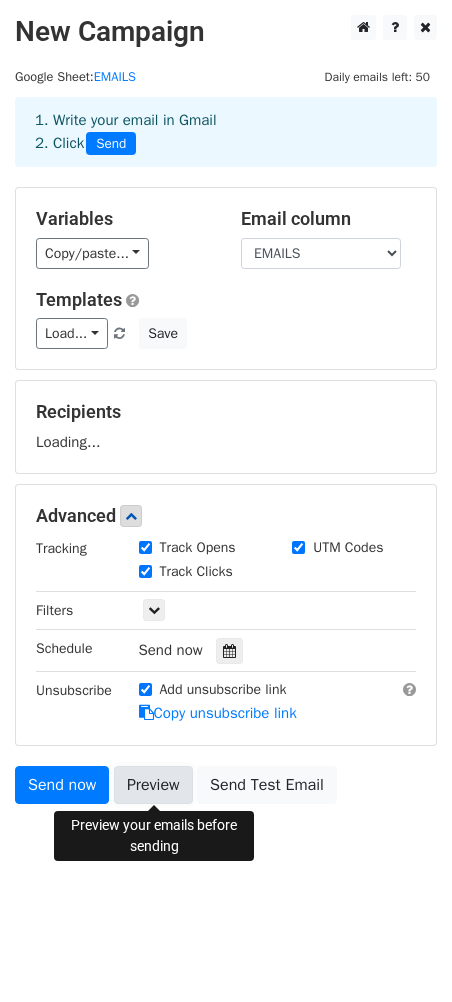 click on "Variables
Copy/paste...
{{EMAILS}}
{{NAME}}
Email column
EMAILS
NAME
Templates
Load...
CAMPAING
Save
Recipients Loading...
Advanced
Tracking
Track Opens
UTM Codes
Track Clicks
Filters
Only include spreadsheet rows that match the following filters:
Schedule
Send now
Unsubscribe
Add unsubscribe link
Copy unsubscribe link
Send now
Preview
Send Test Email" at bounding box center [226, 500] 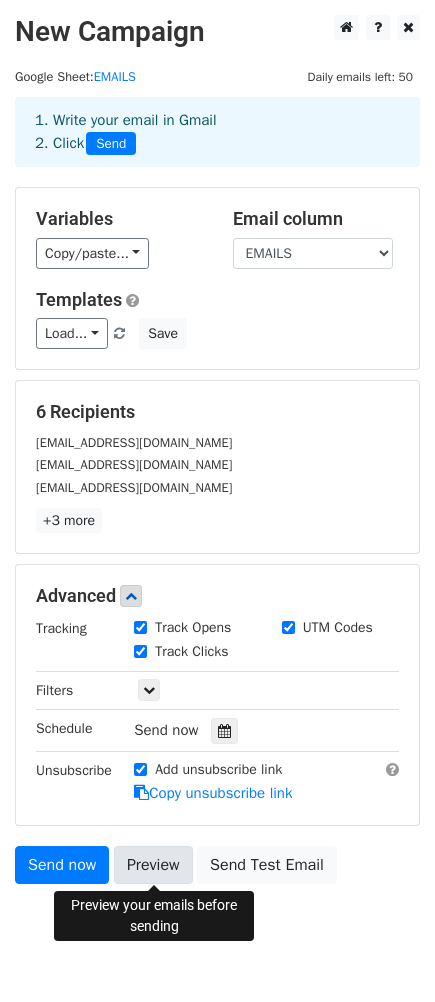 click on "Preview" at bounding box center (153, 865) 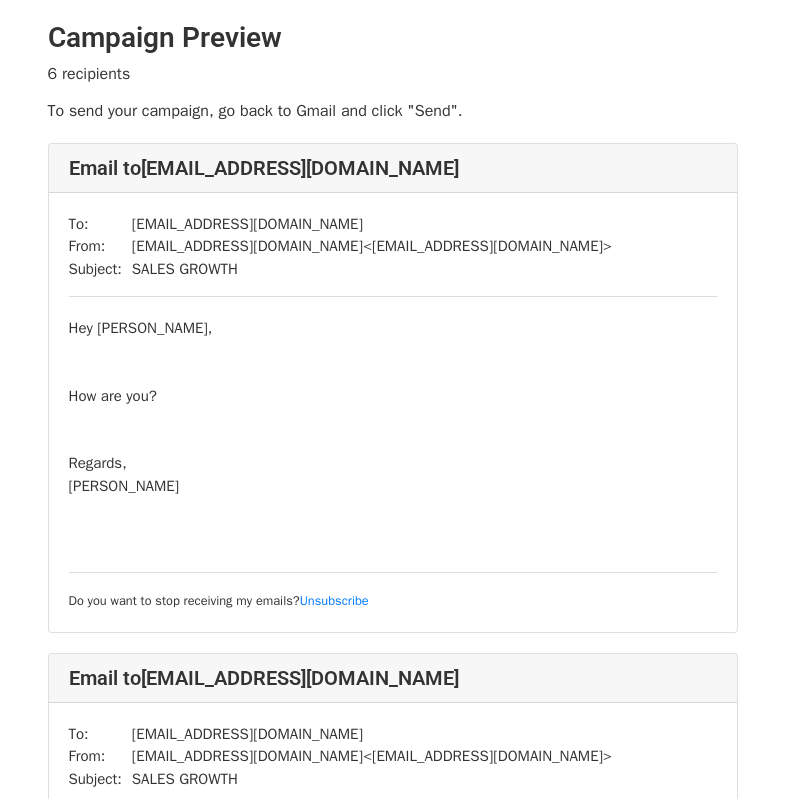 scroll, scrollTop: 0, scrollLeft: 0, axis: both 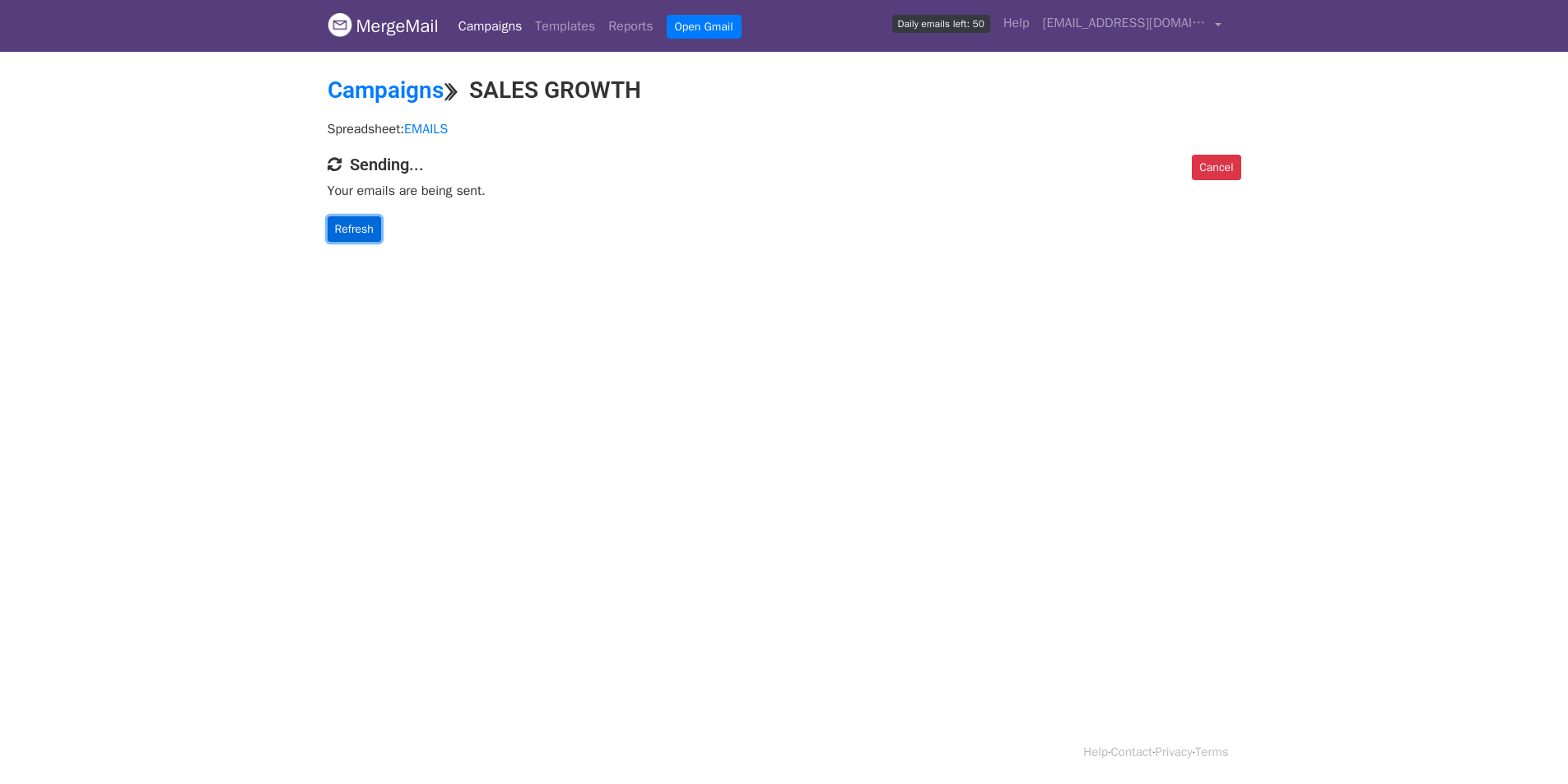 click on "Refresh" at bounding box center [354, 229] 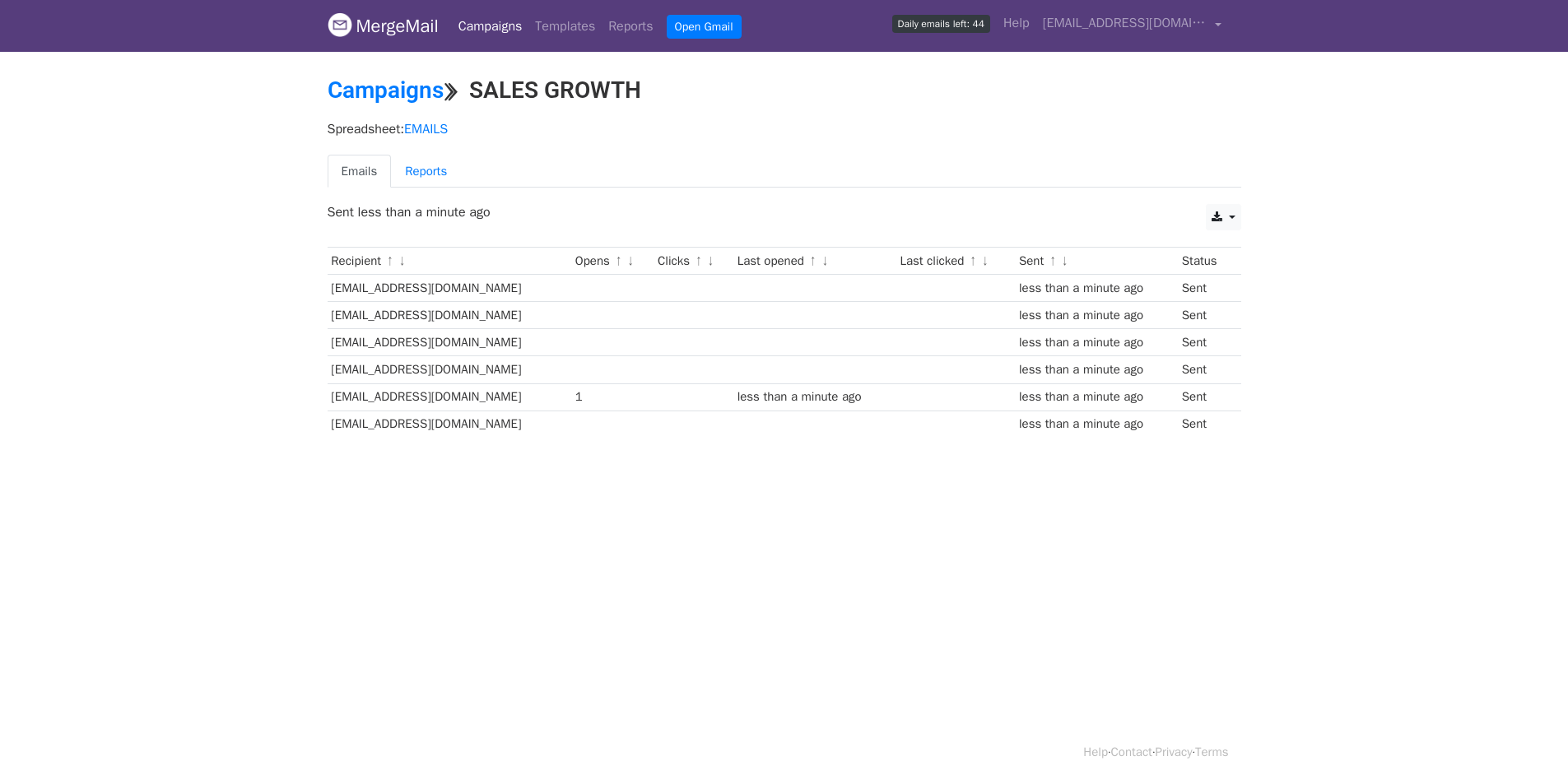 scroll, scrollTop: 0, scrollLeft: 0, axis: both 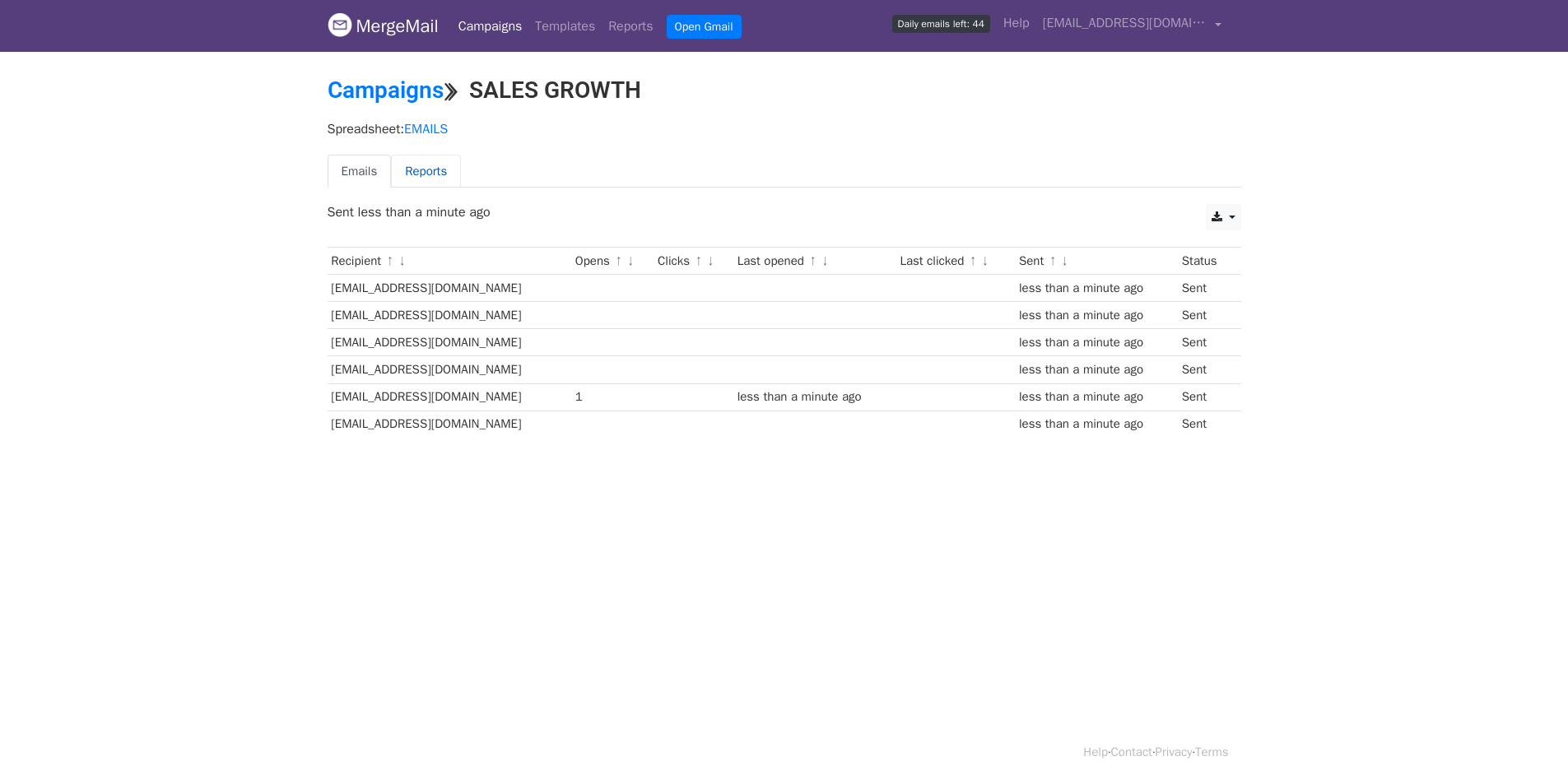 click on "Reports" at bounding box center (426, 171) 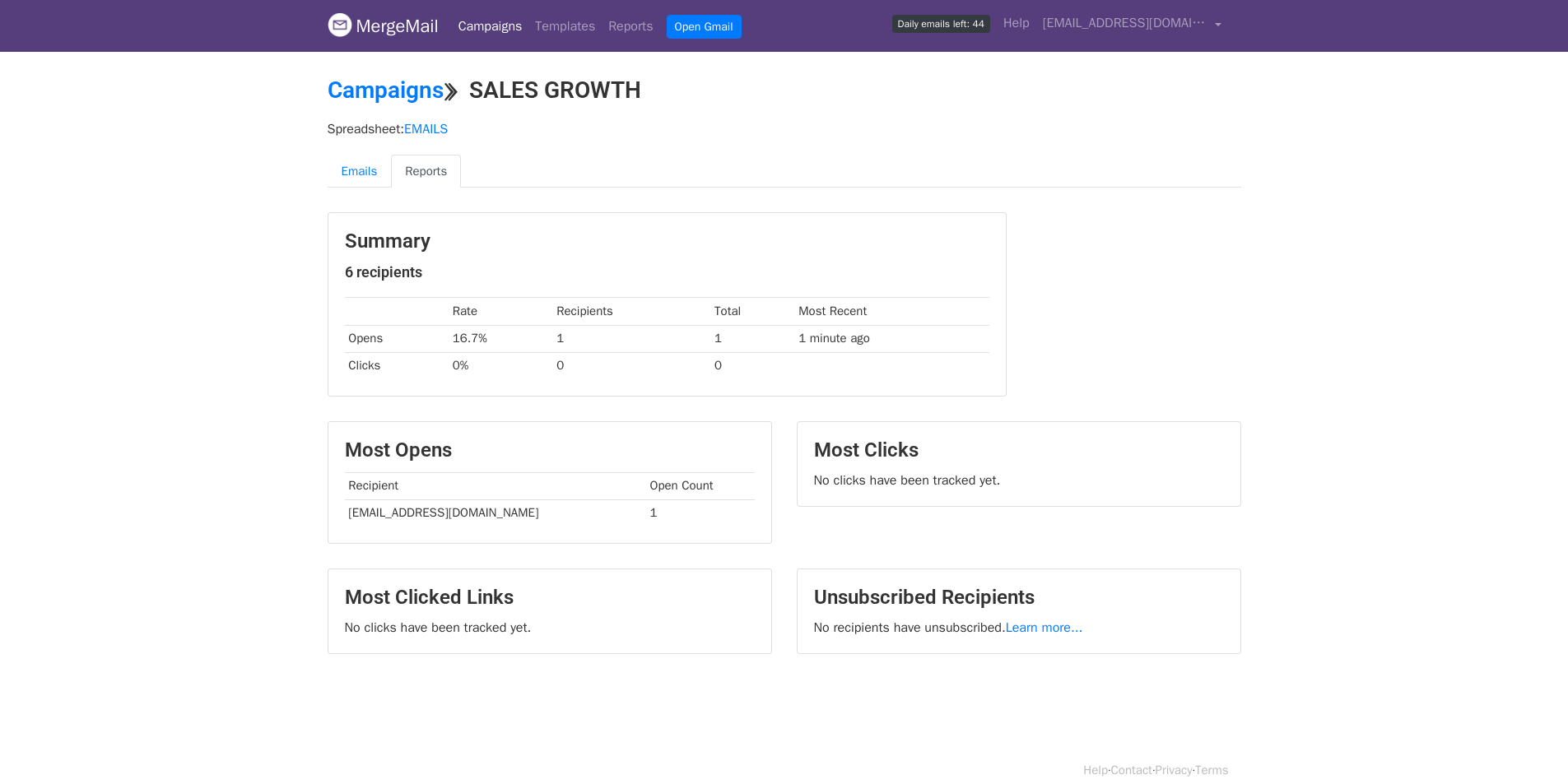scroll, scrollTop: 0, scrollLeft: 0, axis: both 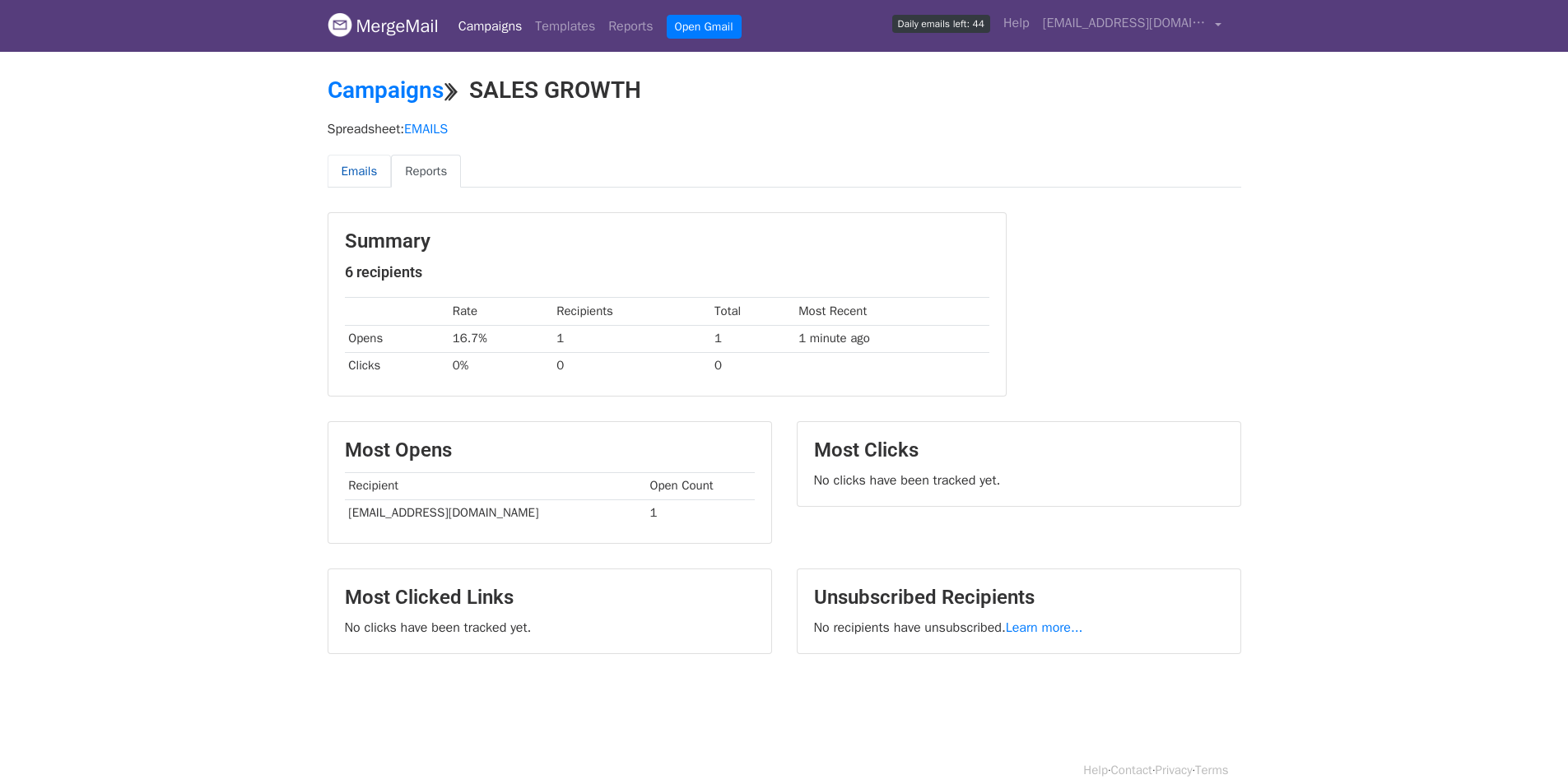 click on "Emails" at bounding box center [360, 171] 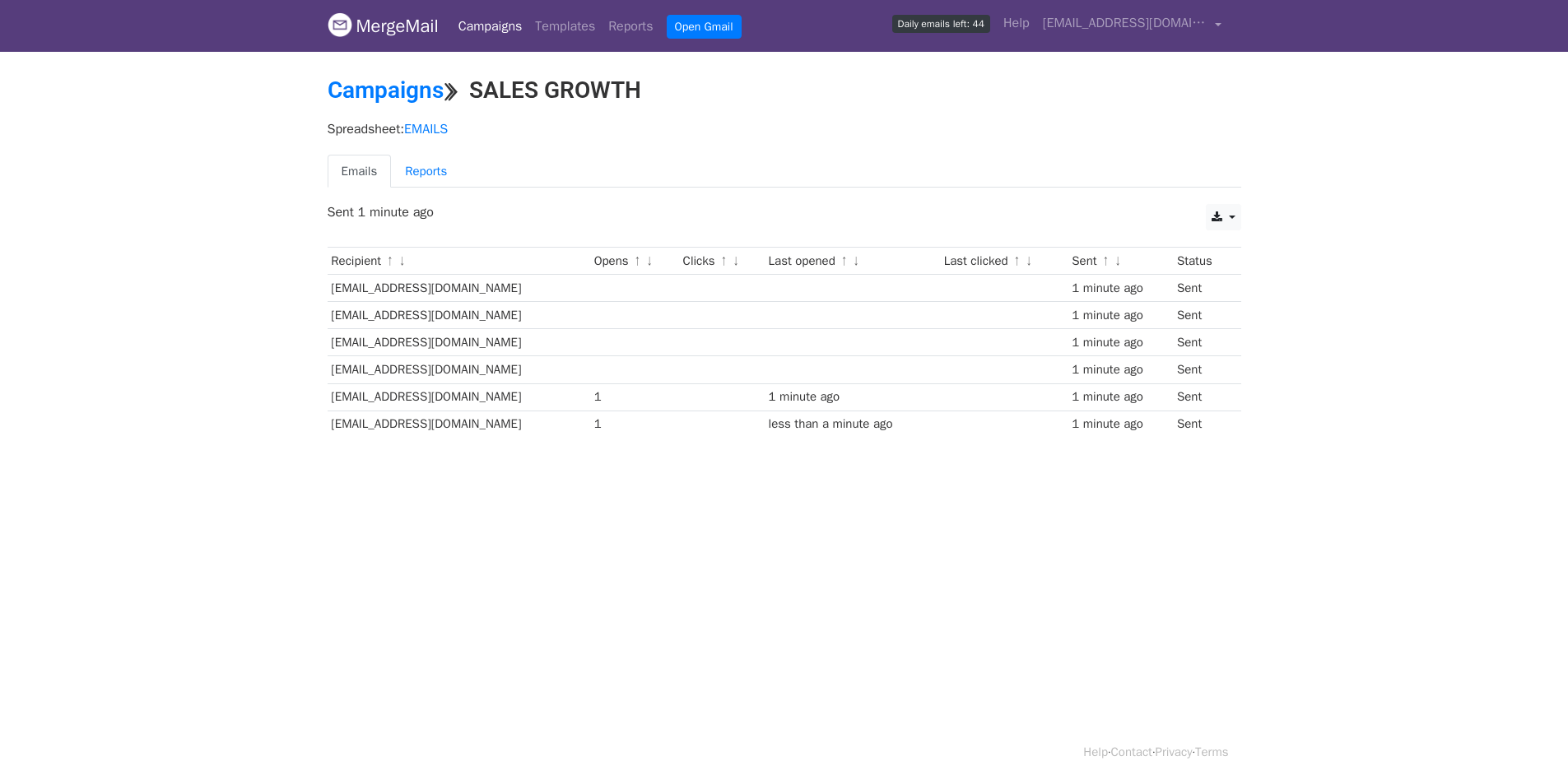 scroll, scrollTop: 0, scrollLeft: 0, axis: both 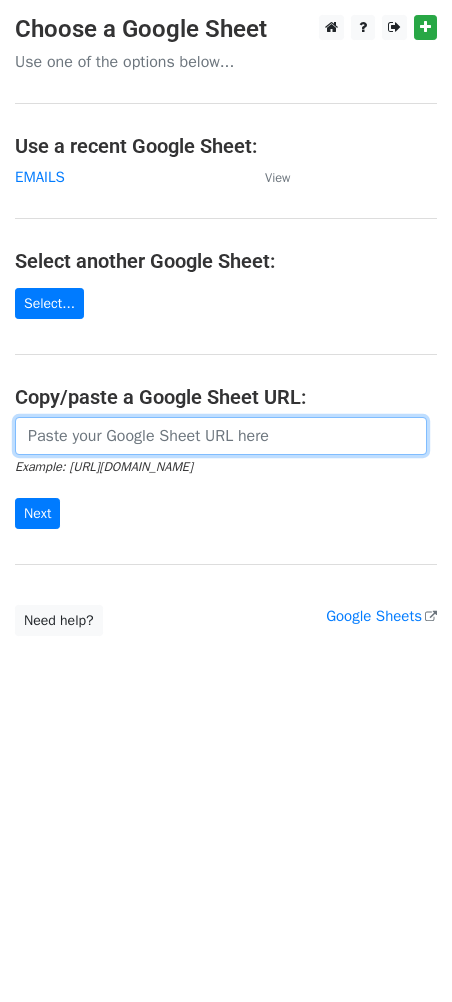 click at bounding box center (221, 436) 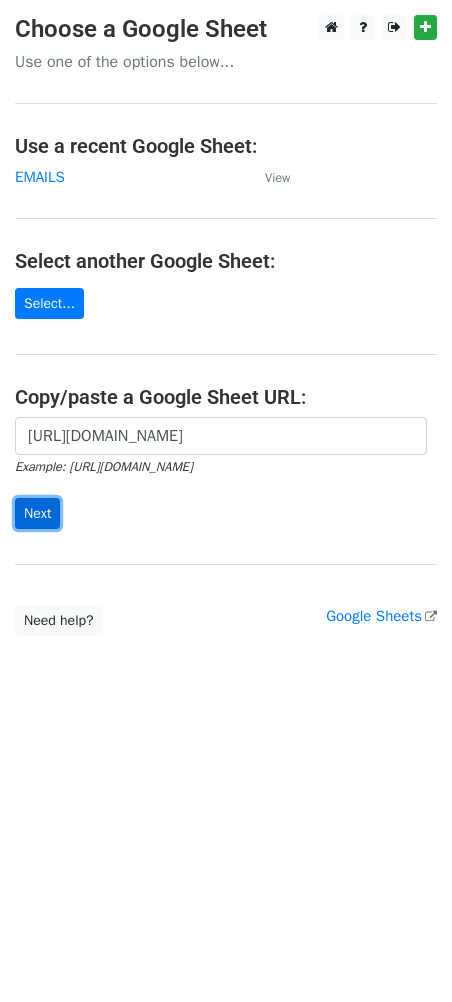 click on "Next" at bounding box center [37, 513] 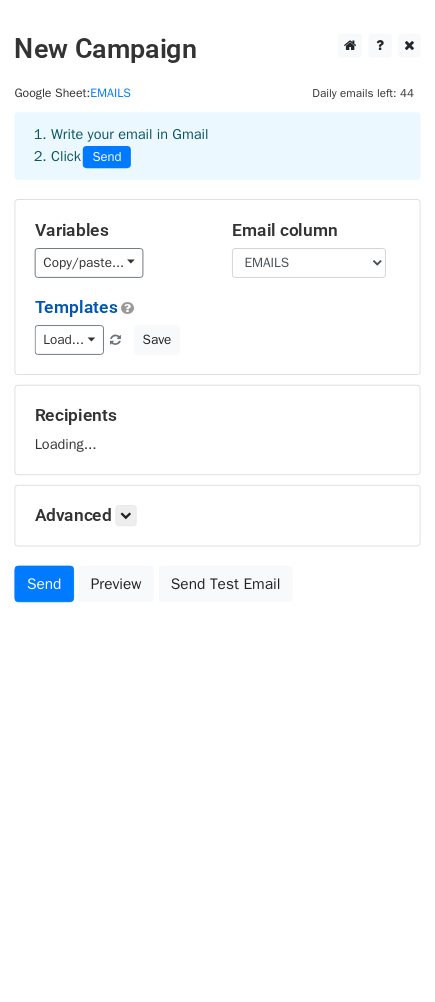 scroll, scrollTop: 0, scrollLeft: 0, axis: both 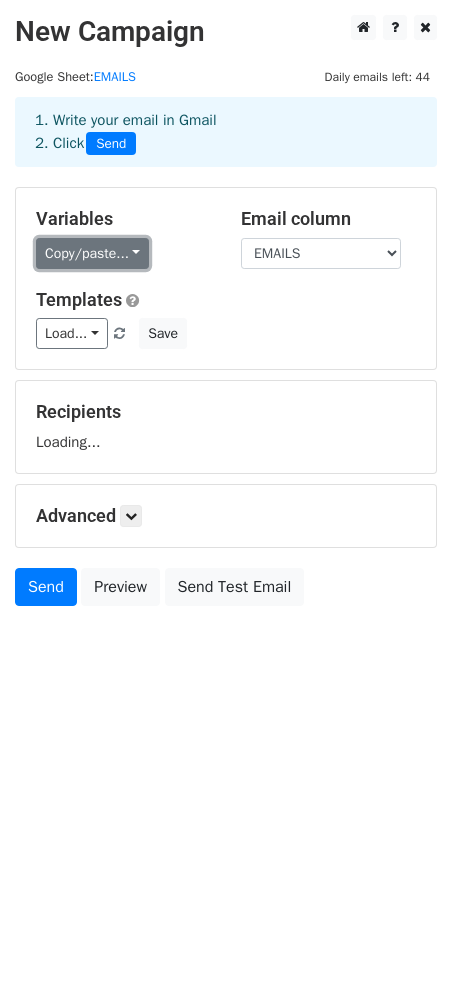 click on "Copy/paste..." at bounding box center (92, 253) 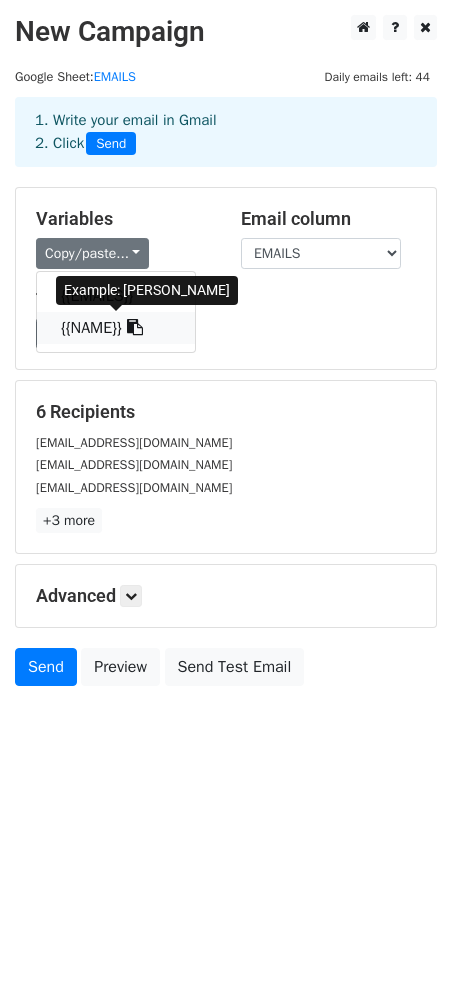 click on "{{NAME}}" at bounding box center (116, 328) 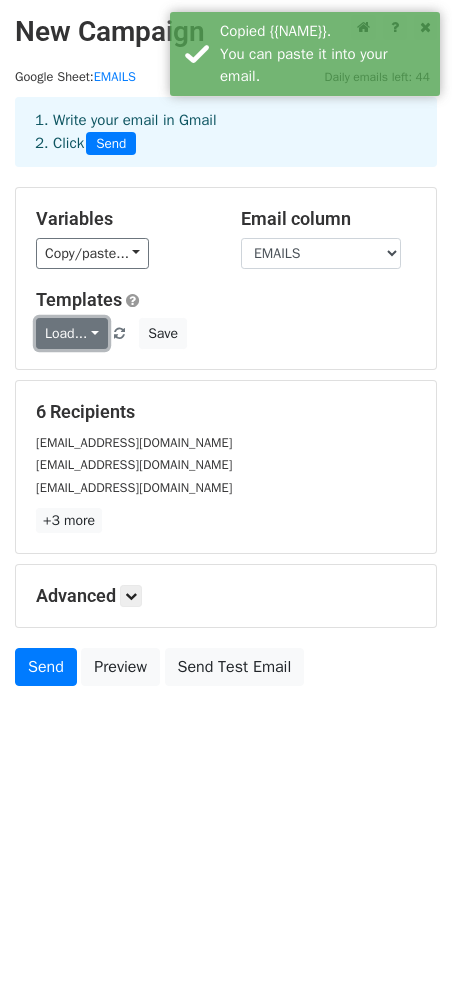 click on "Load..." at bounding box center (72, 333) 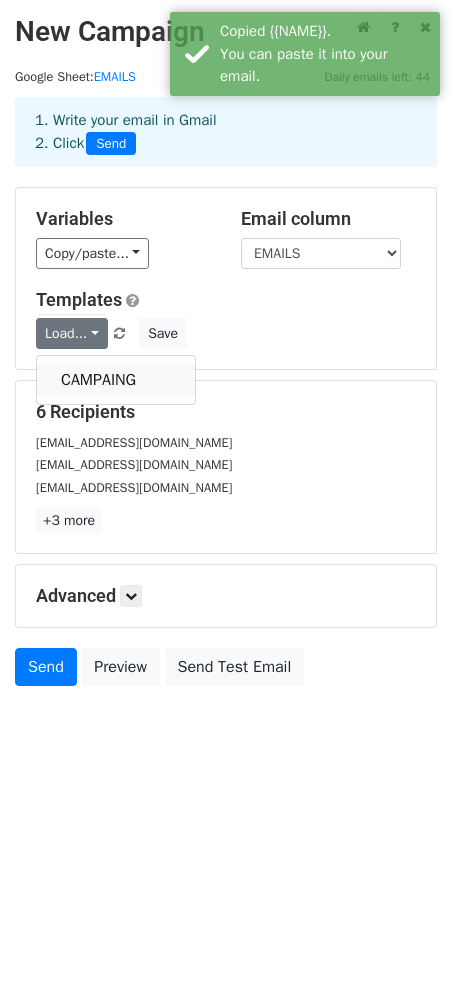 click on "CAMPAING" at bounding box center (116, 380) 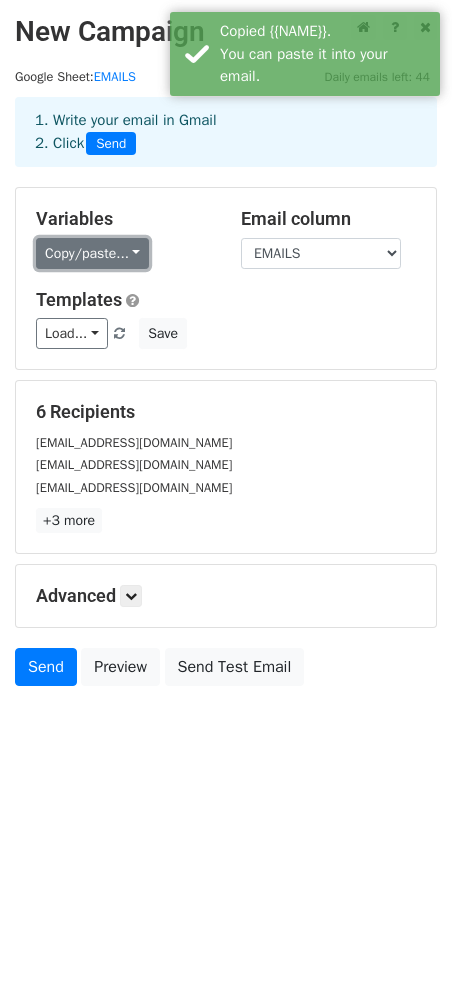 click on "Copy/paste..." at bounding box center [92, 253] 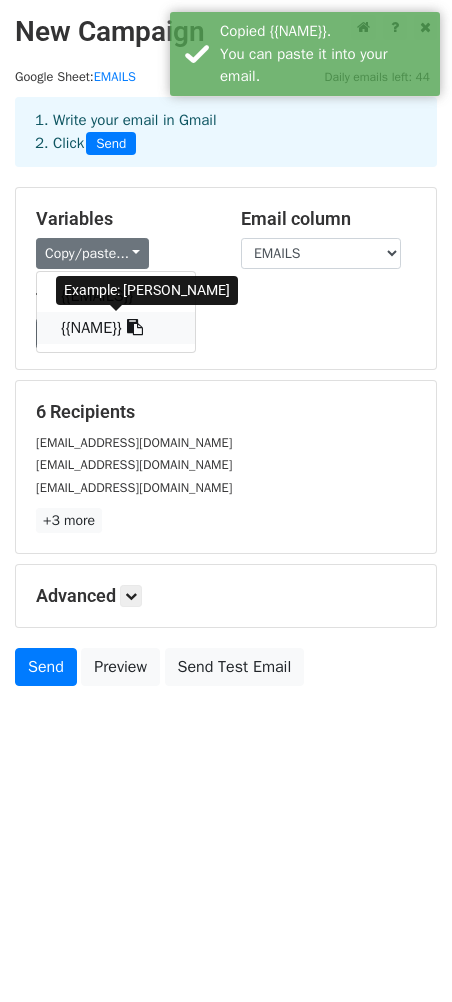click on "{{NAME}}" at bounding box center (116, 328) 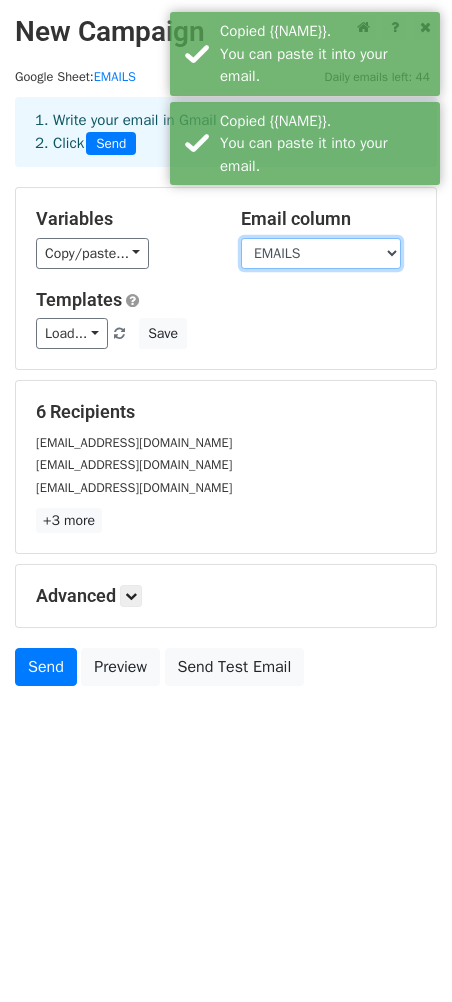 click on "EMAILS
NAME" at bounding box center (321, 253) 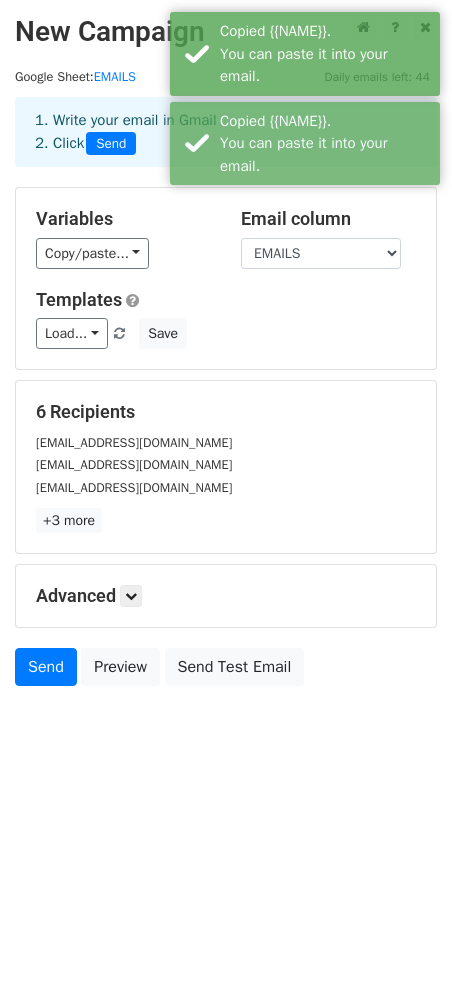 drag, startPoint x: 276, startPoint y: 215, endPoint x: 198, endPoint y: 317, distance: 128.40561 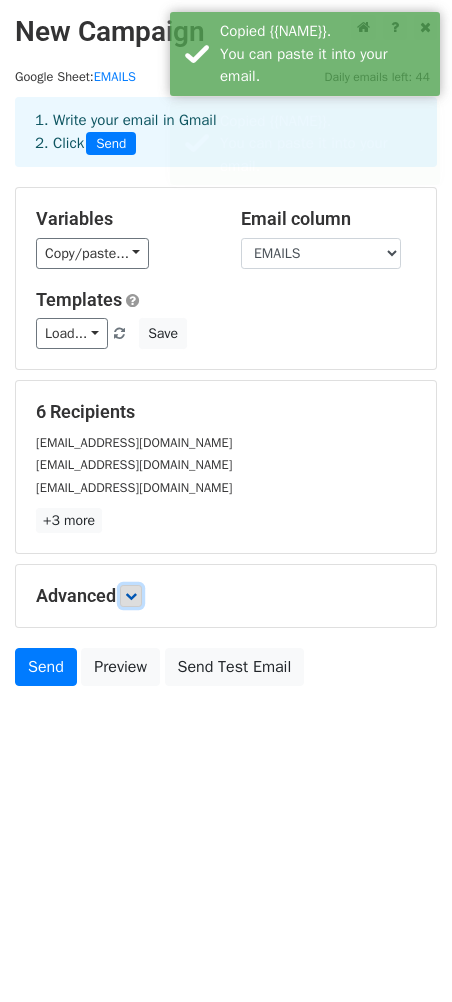 click at bounding box center [131, 596] 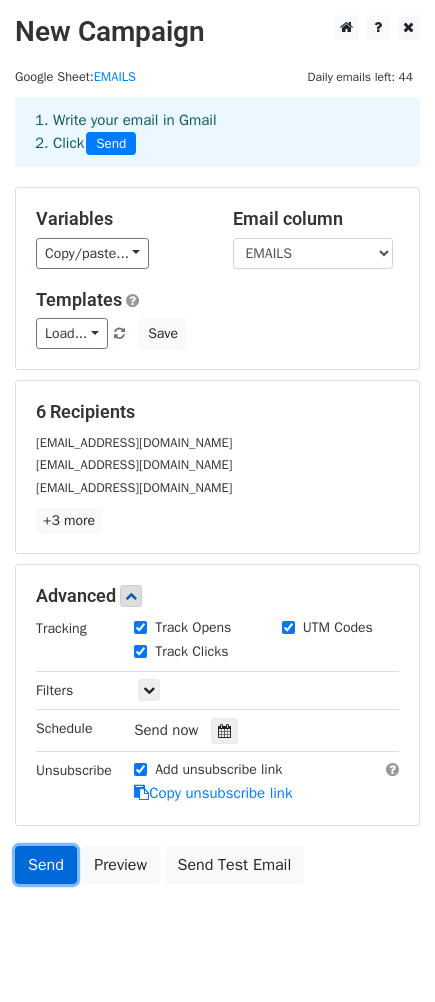 click on "Send" at bounding box center [46, 865] 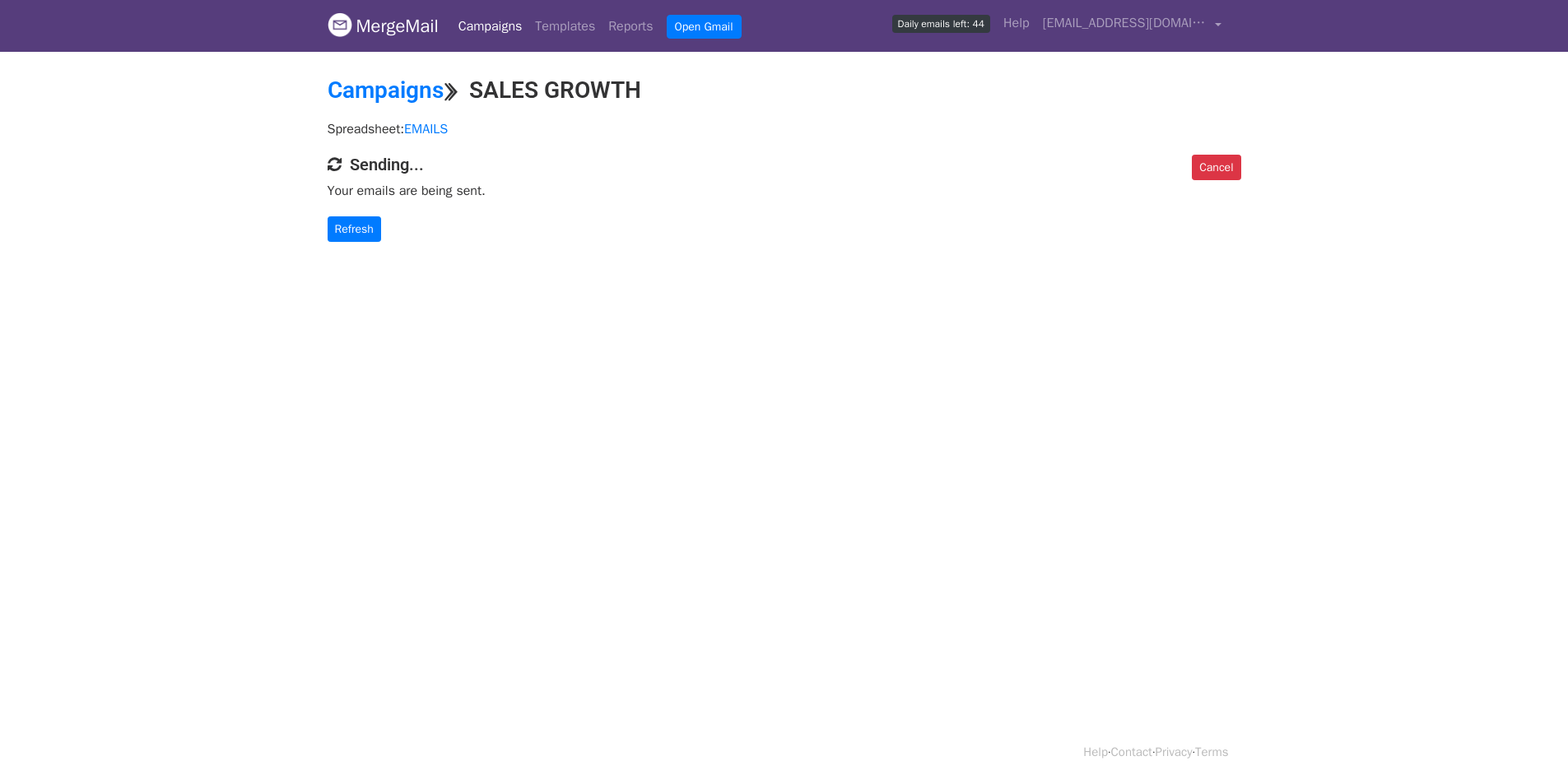 scroll, scrollTop: 0, scrollLeft: 0, axis: both 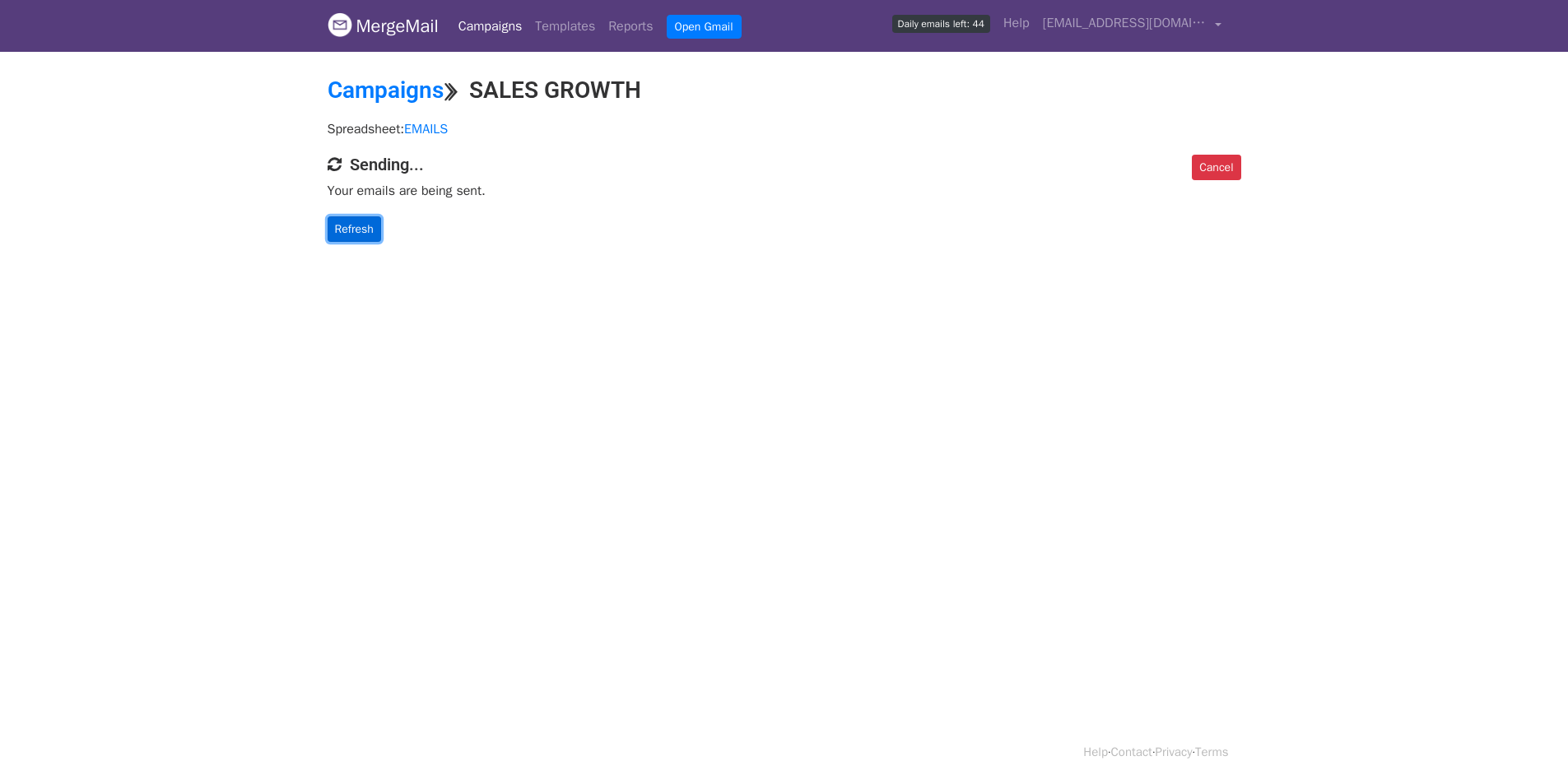 click on "Refresh" at bounding box center (354, 229) 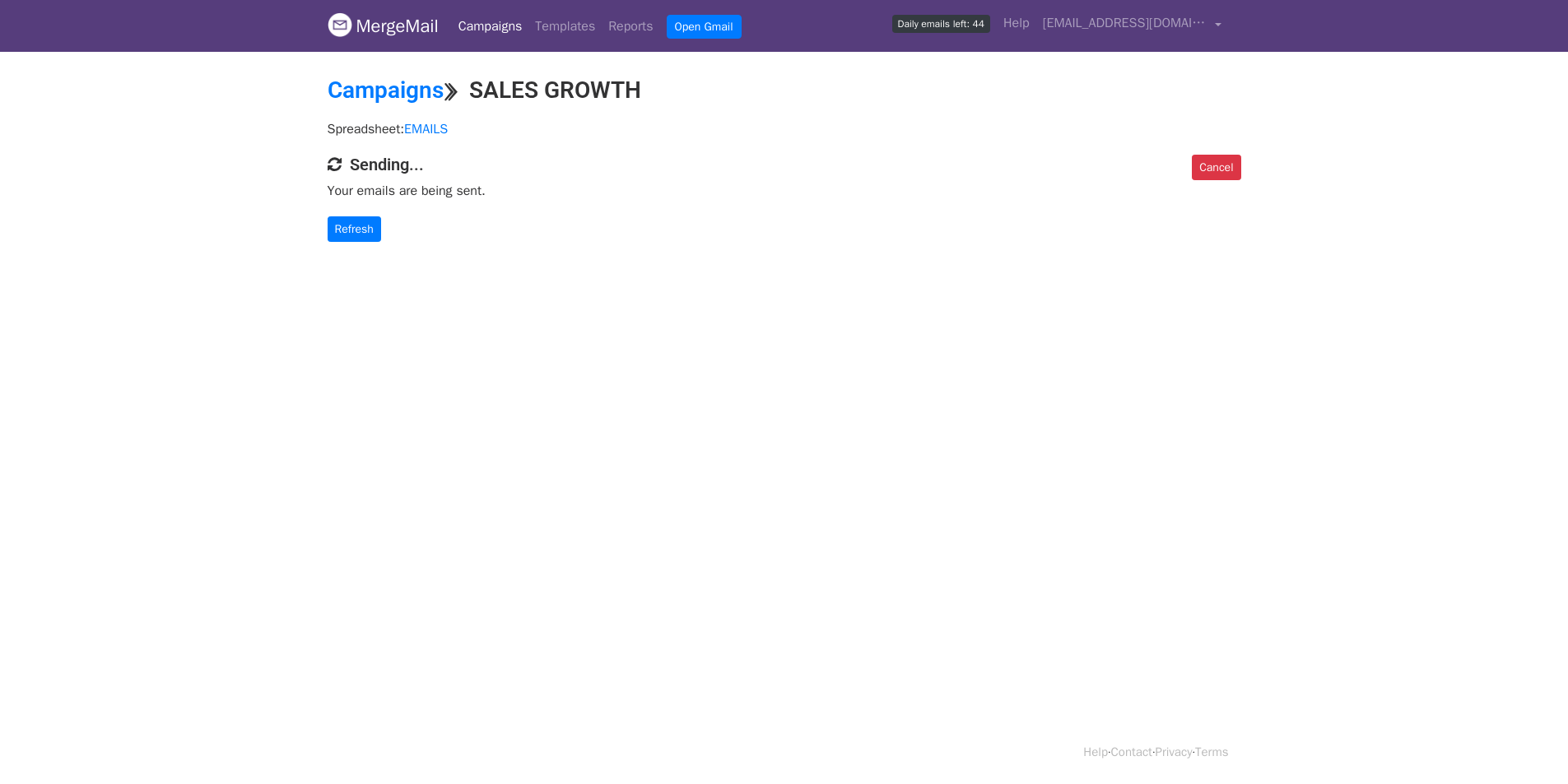 scroll, scrollTop: 0, scrollLeft: 0, axis: both 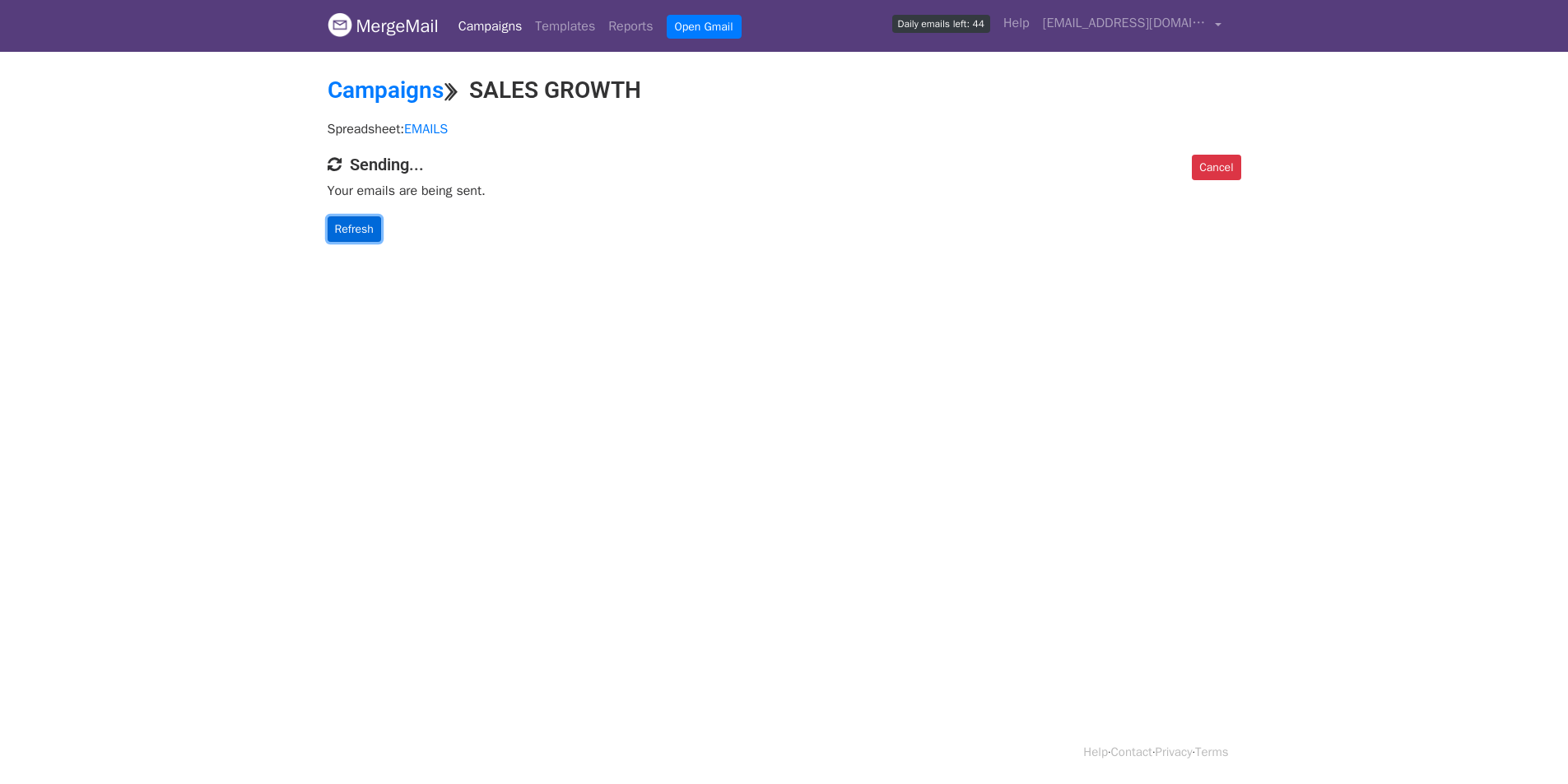 click on "Refresh" at bounding box center [354, 229] 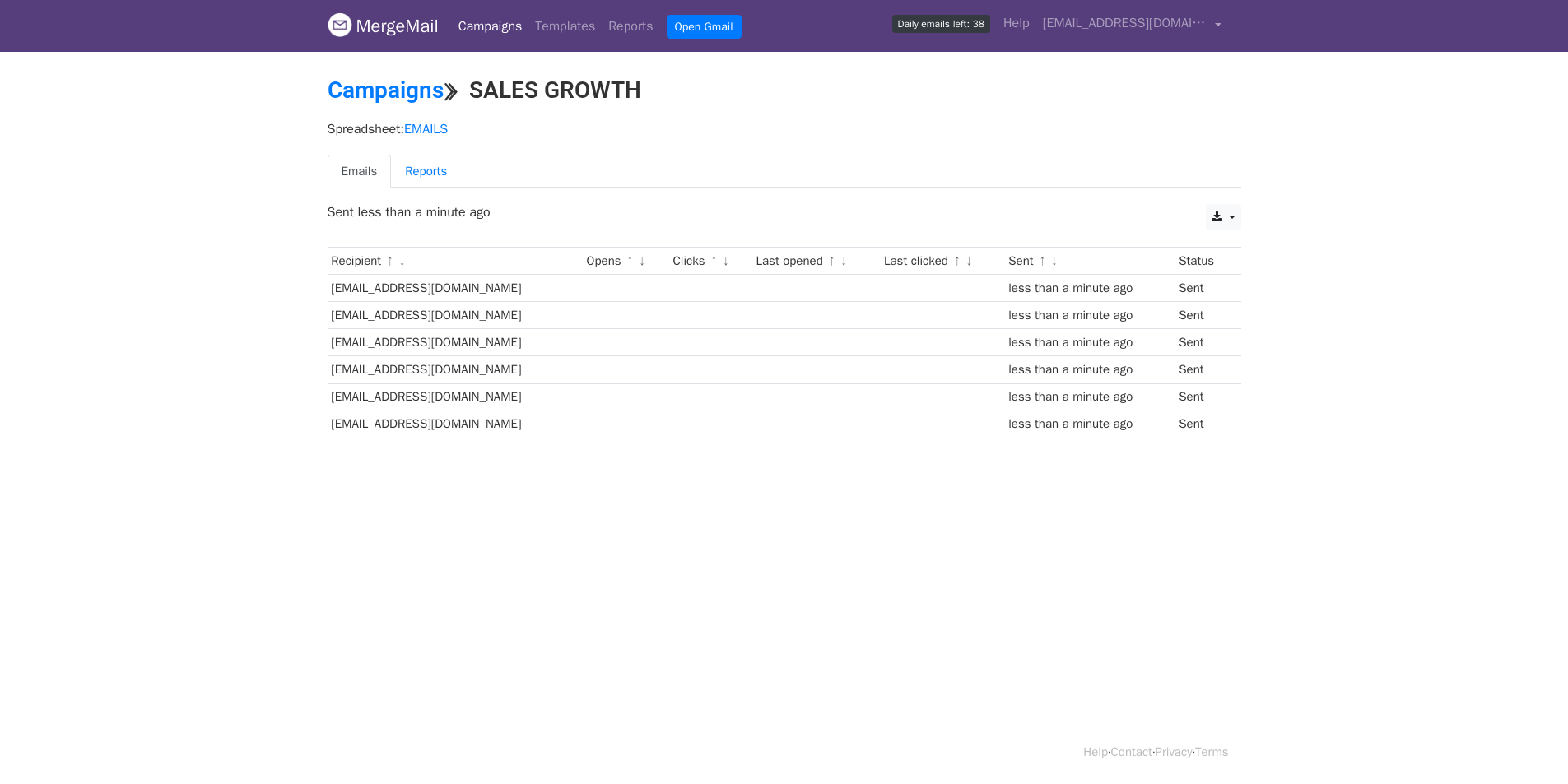 scroll, scrollTop: 0, scrollLeft: 0, axis: both 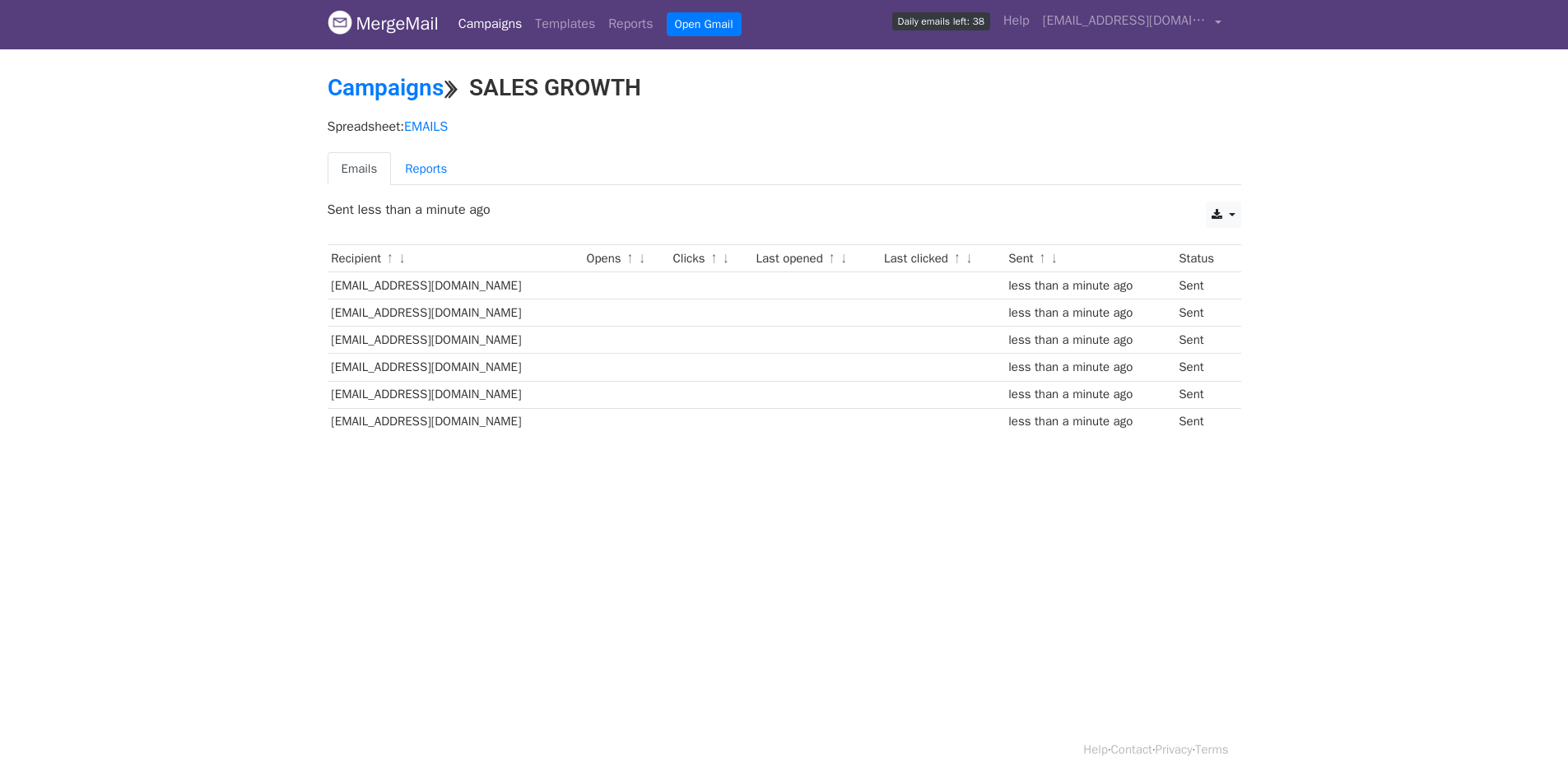 drag, startPoint x: 647, startPoint y: 434, endPoint x: 558, endPoint y: 401, distance: 94.92102 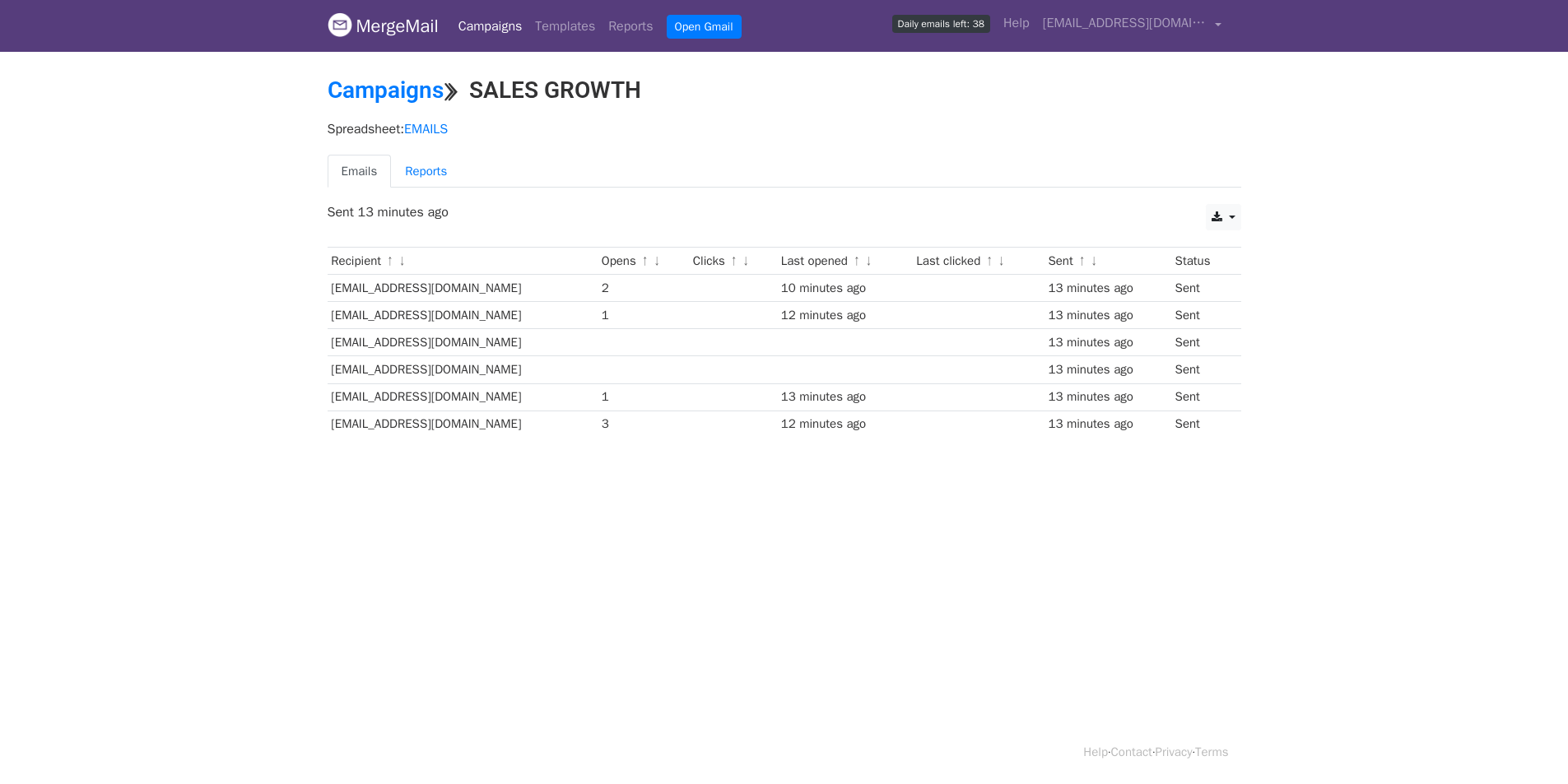 scroll, scrollTop: 0, scrollLeft: 0, axis: both 